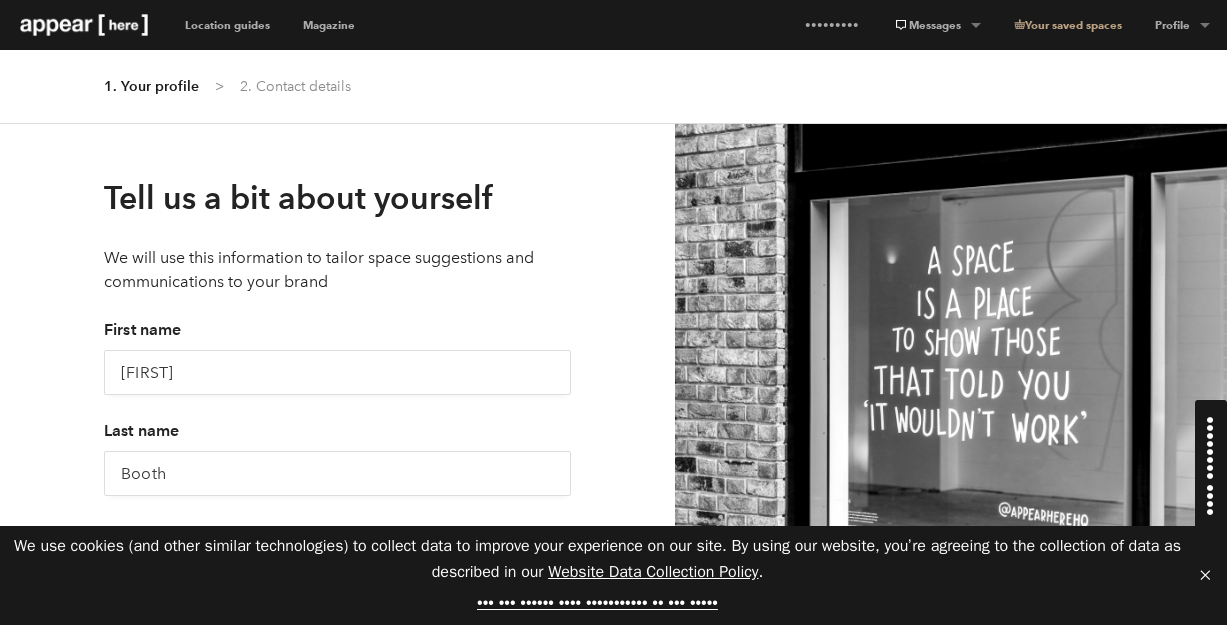 scroll, scrollTop: 0, scrollLeft: 0, axis: both 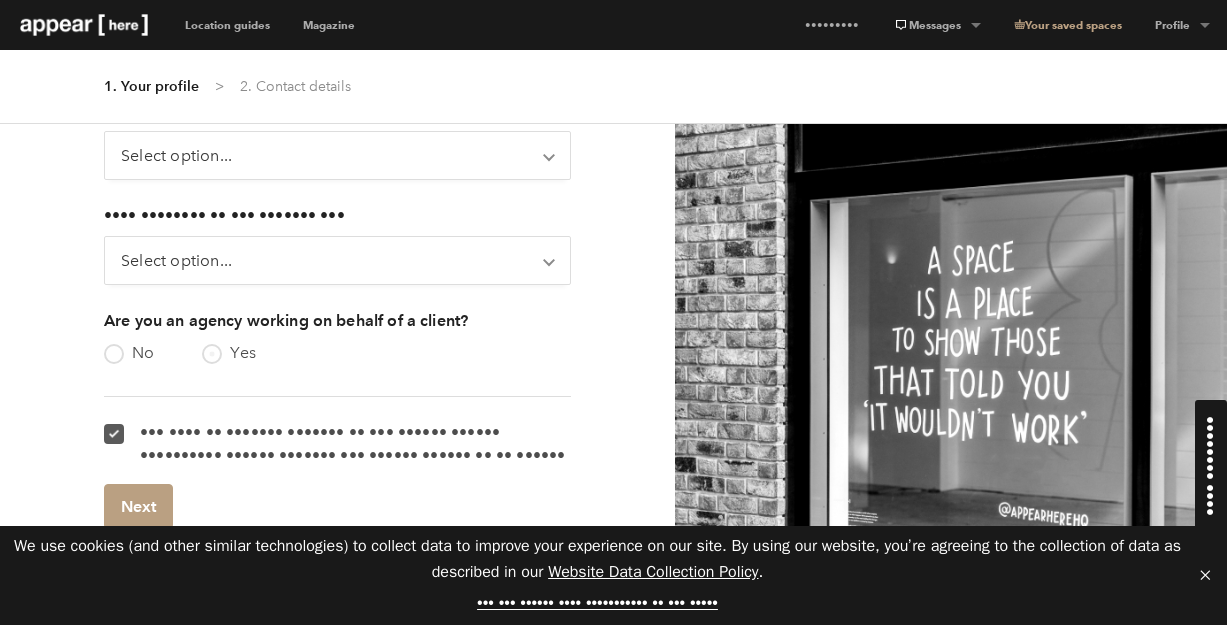 click on "Yes" at bounding box center [243, 352] 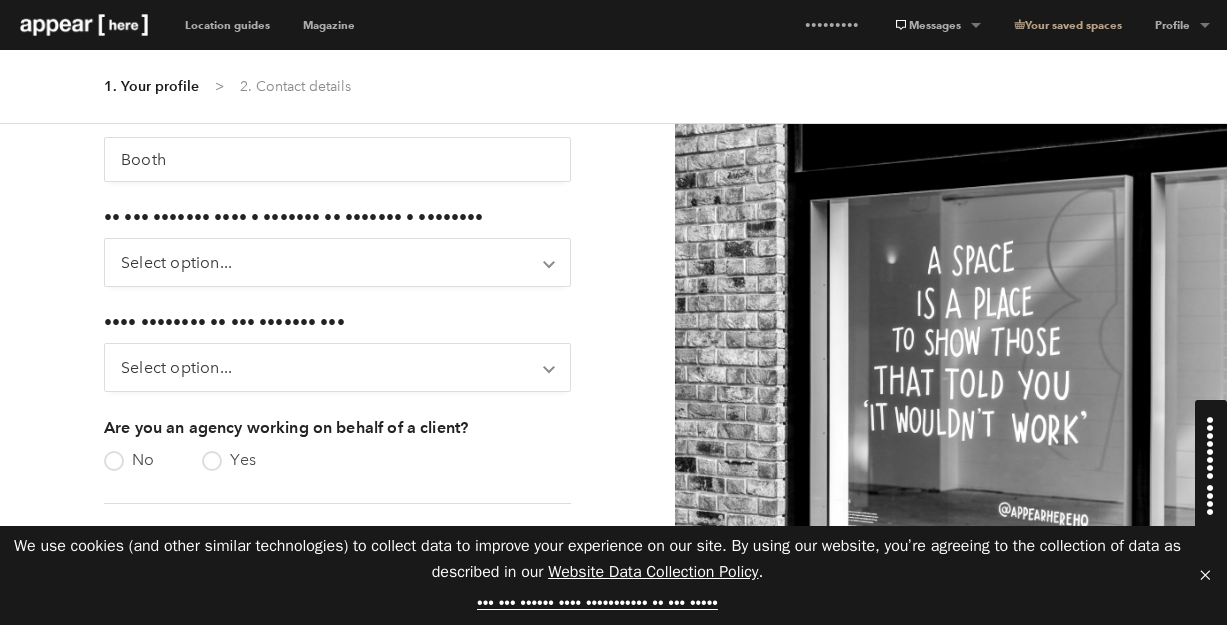 scroll, scrollTop: 281, scrollLeft: 0, axis: vertical 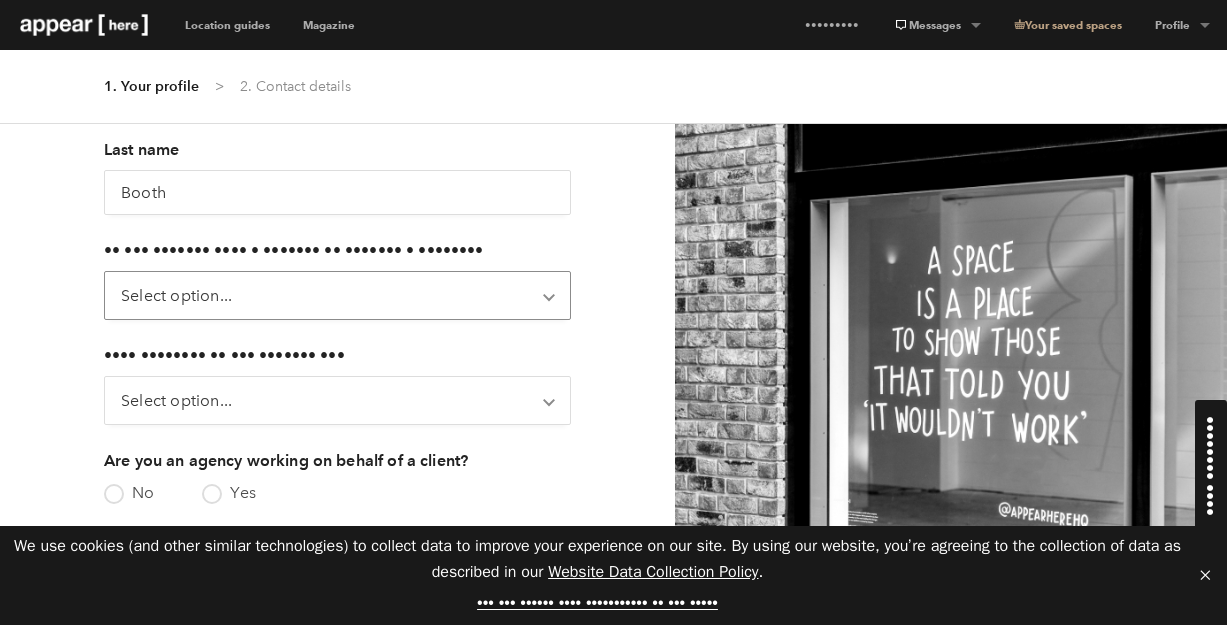 select on "not_yet" 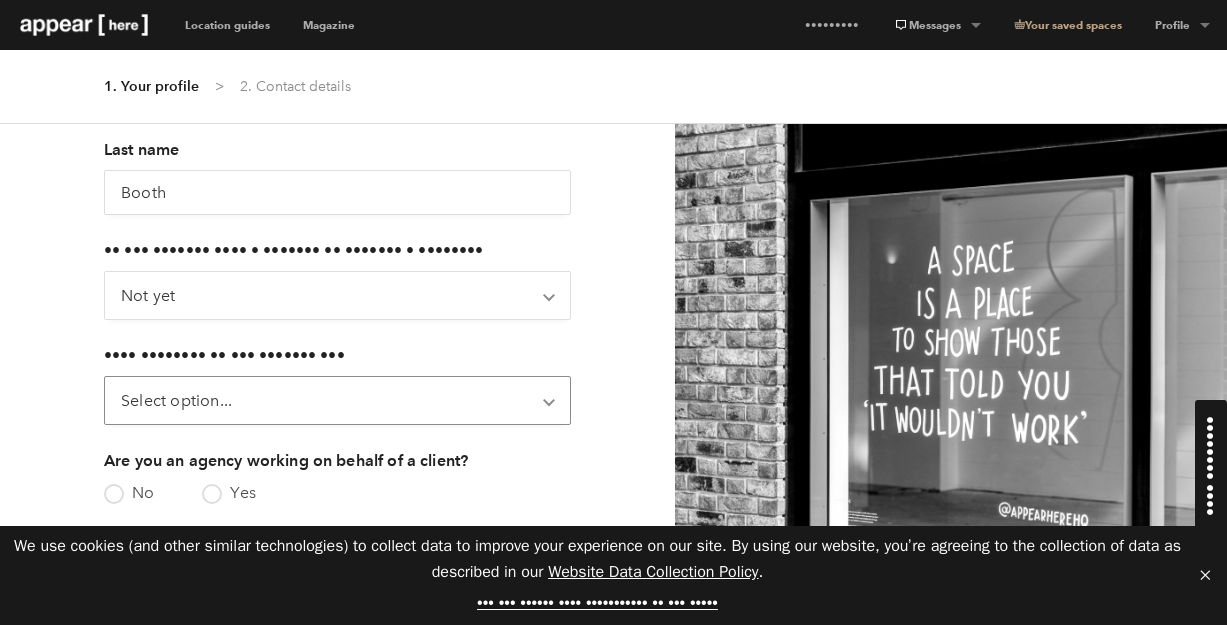 select on "media_and_entertainment" 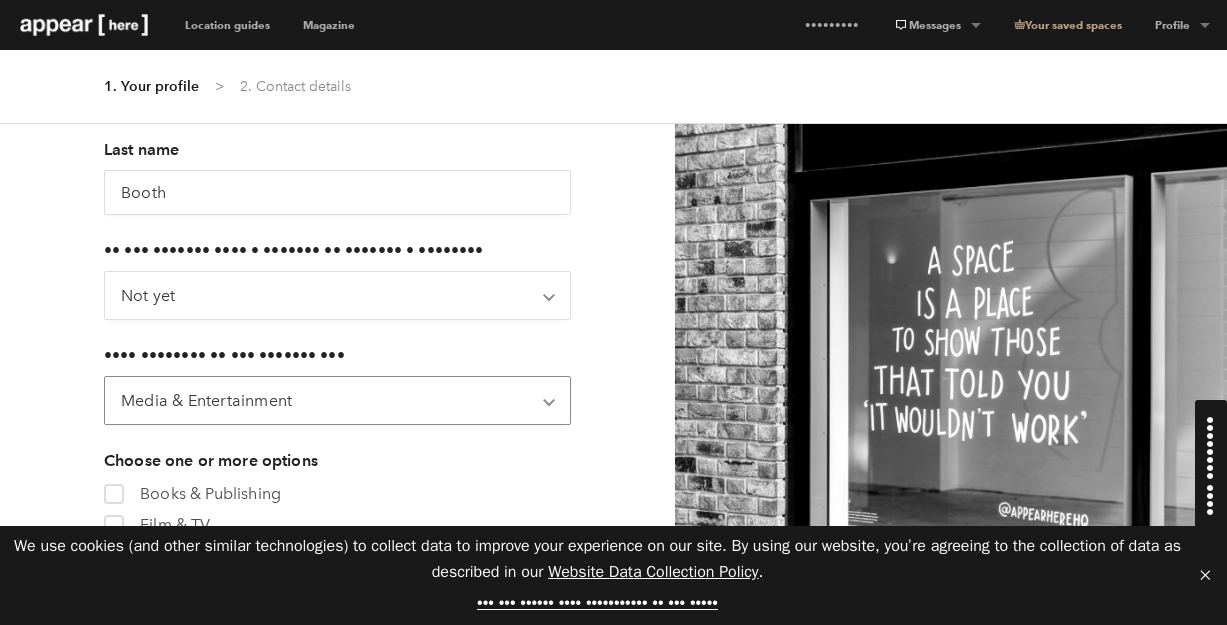 scroll, scrollTop: 573, scrollLeft: 0, axis: vertical 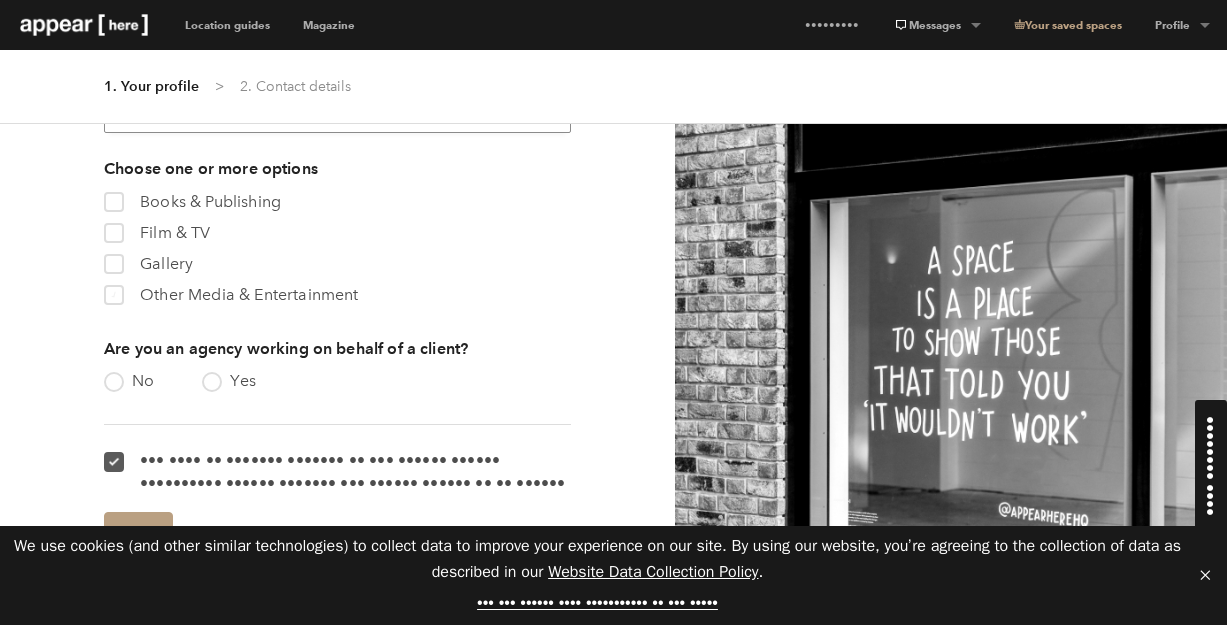 click on "Other Media & Entertainment" at bounding box center (249, 294) 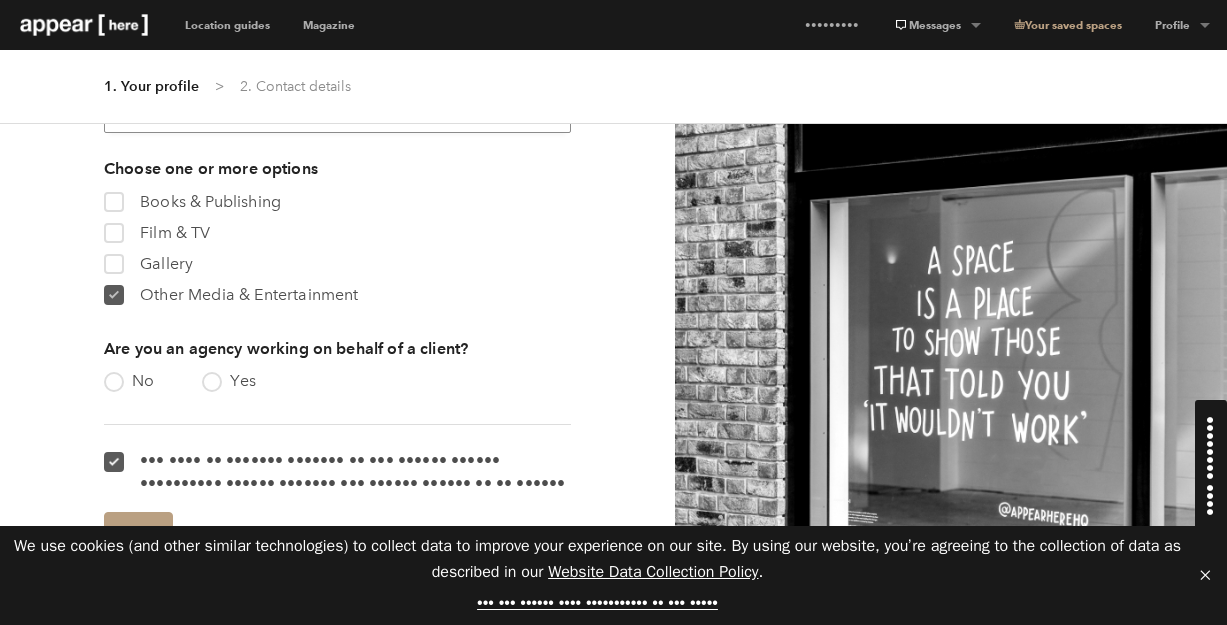 checkbox on "••••" 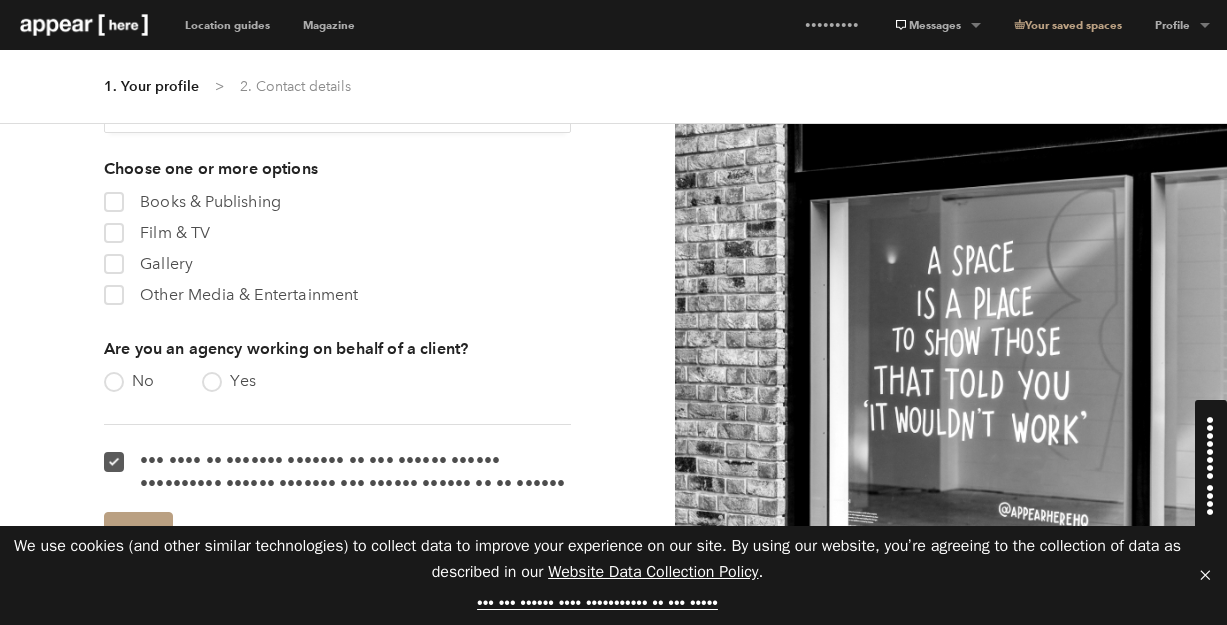 scroll, scrollTop: 601, scrollLeft: 0, axis: vertical 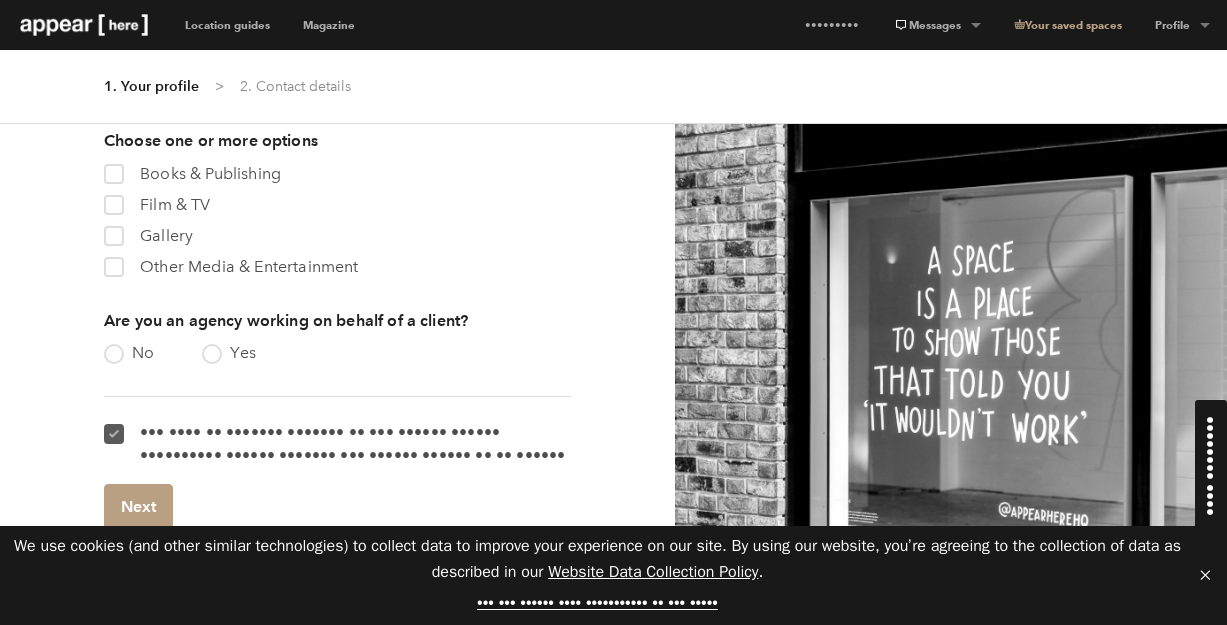 click on "••• •••• •• ••••••• ••••••• •• ••• •••••• •••••• •••••••••• •••••• ••••••• ••• •••••• •••••• •• •• ••••••" at bounding box center (355, 444) 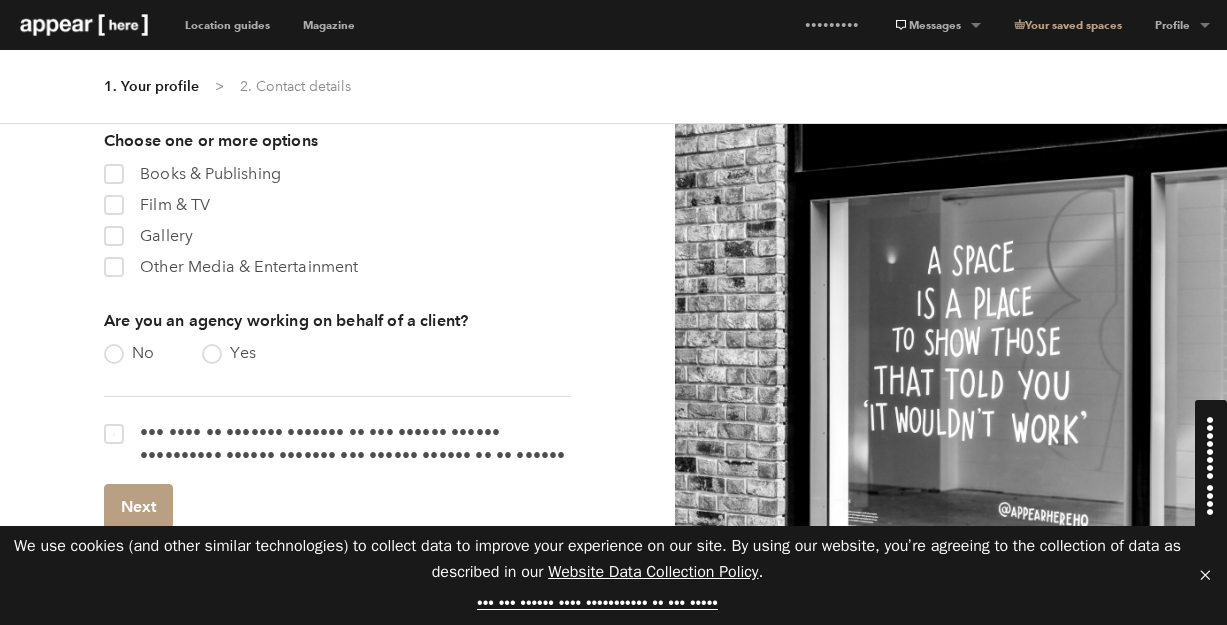 checkbox on "false" 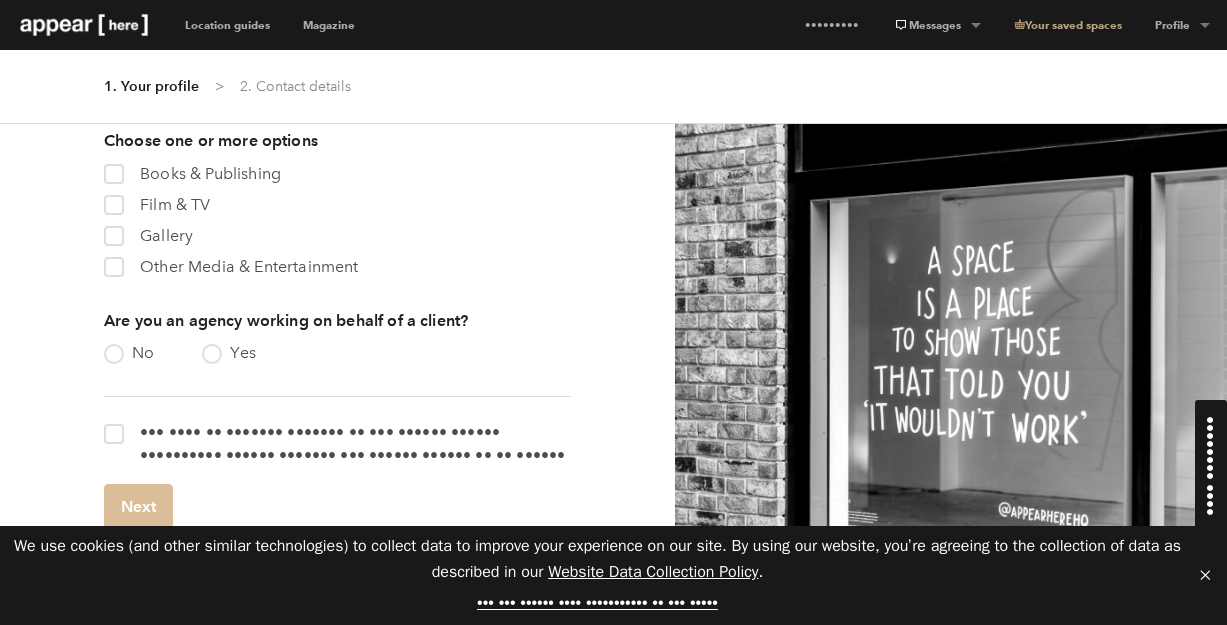 click on "Next" at bounding box center [138, 506] 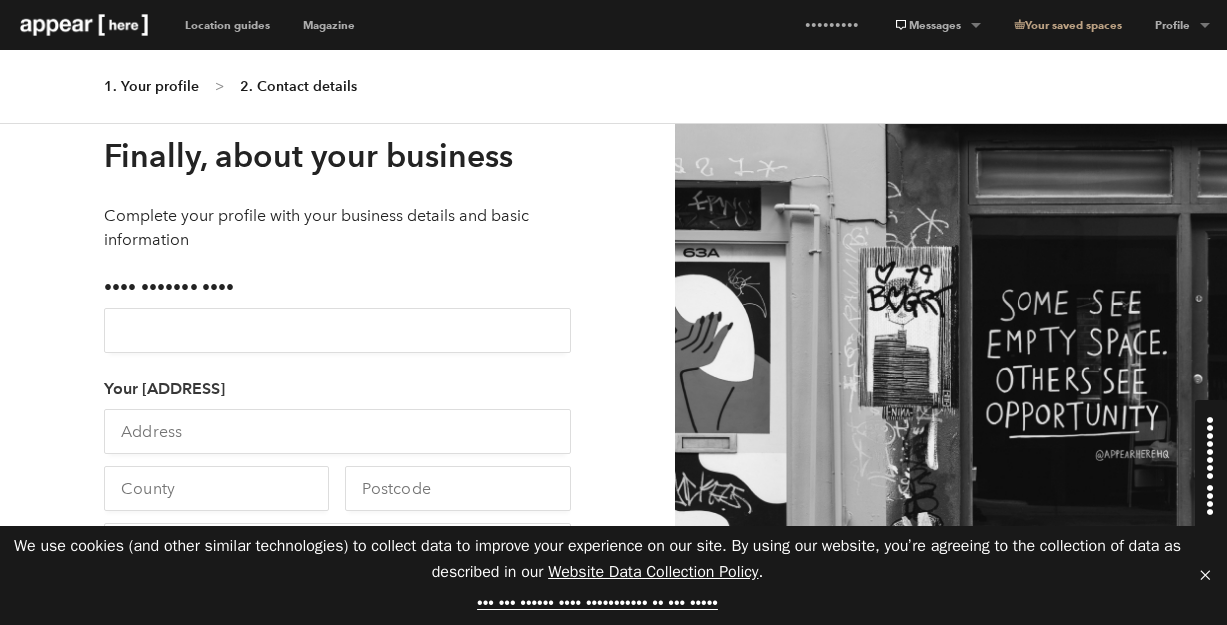 scroll, scrollTop: 38, scrollLeft: 0, axis: vertical 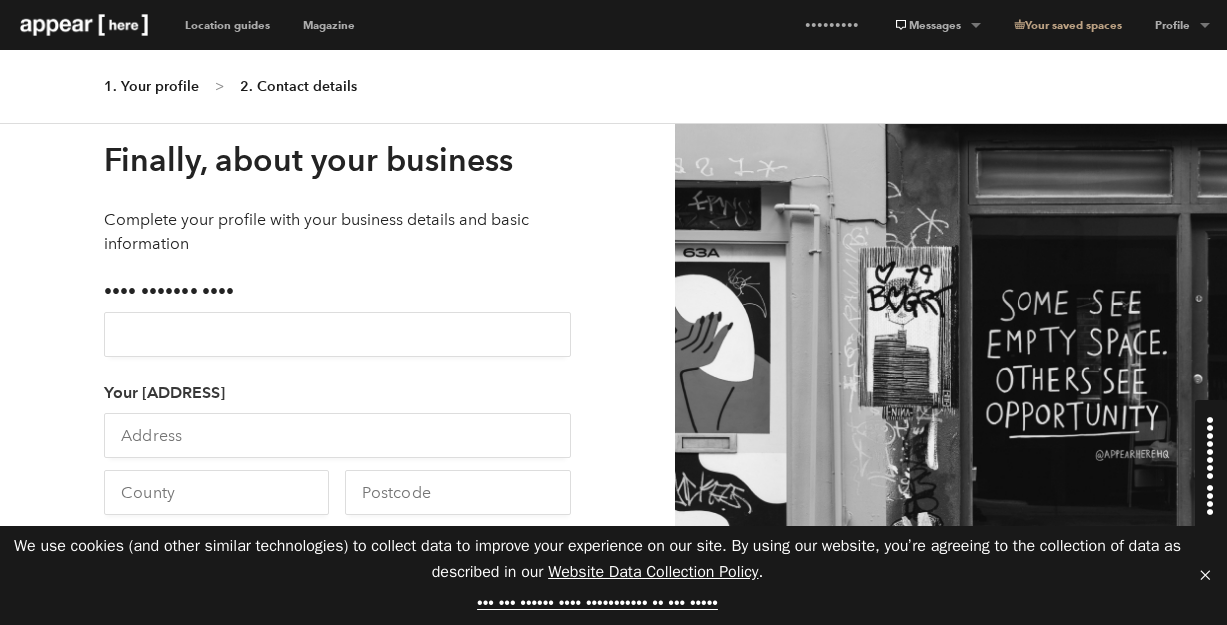 click on "•••• ••••••• ••••" at bounding box center [337, 330] 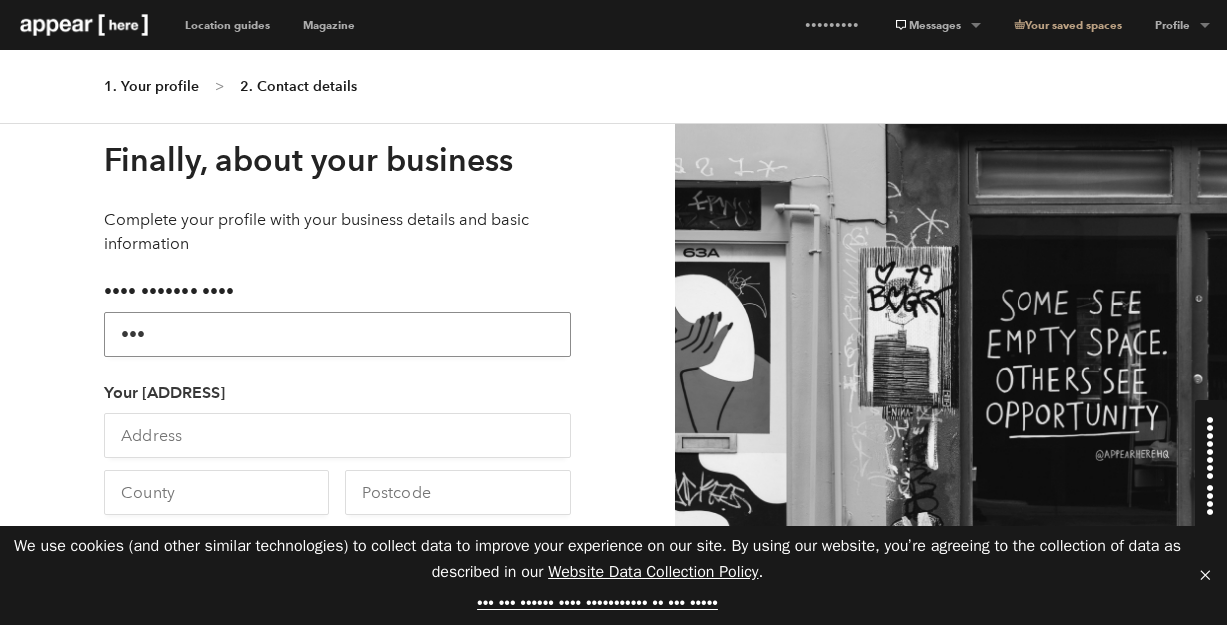type on "•••" 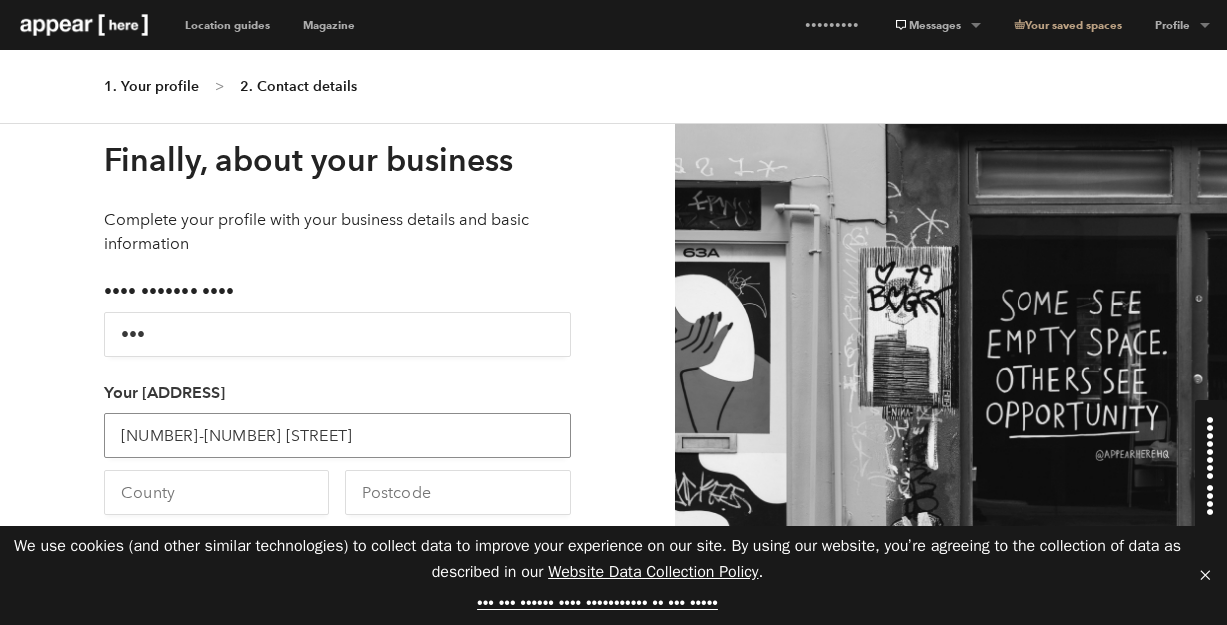 type on "[NUMBER]-[NUMBER] [STREET]" 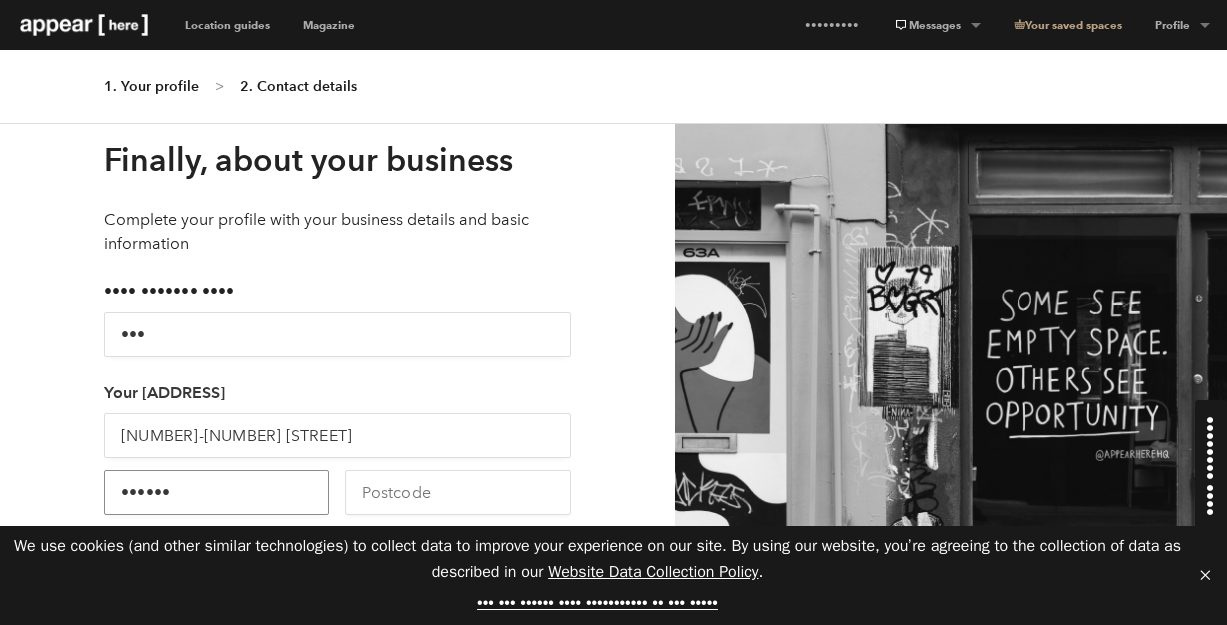 type on "••••••" 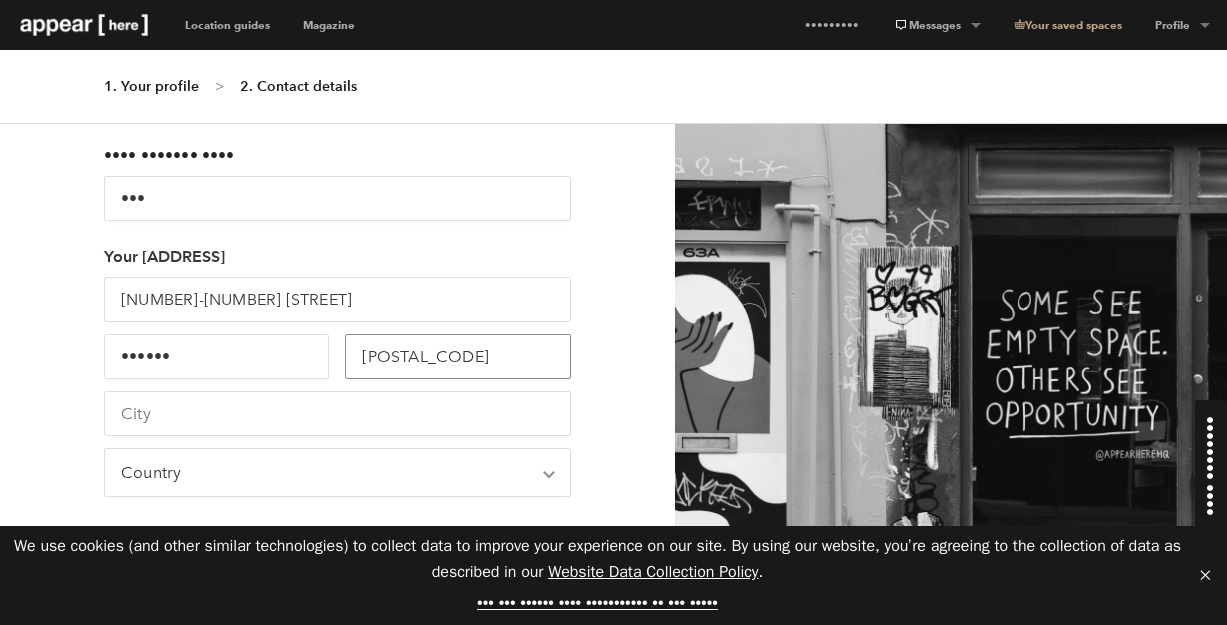 scroll, scrollTop: 211, scrollLeft: 0, axis: vertical 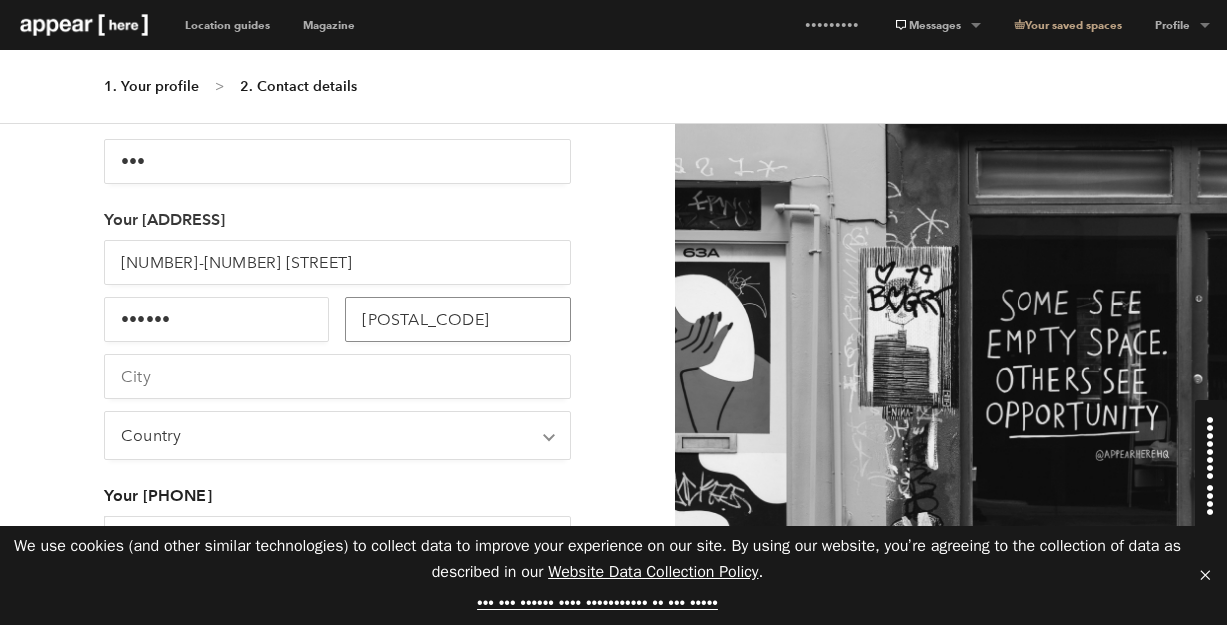 type on "[POSTAL_CODE]" 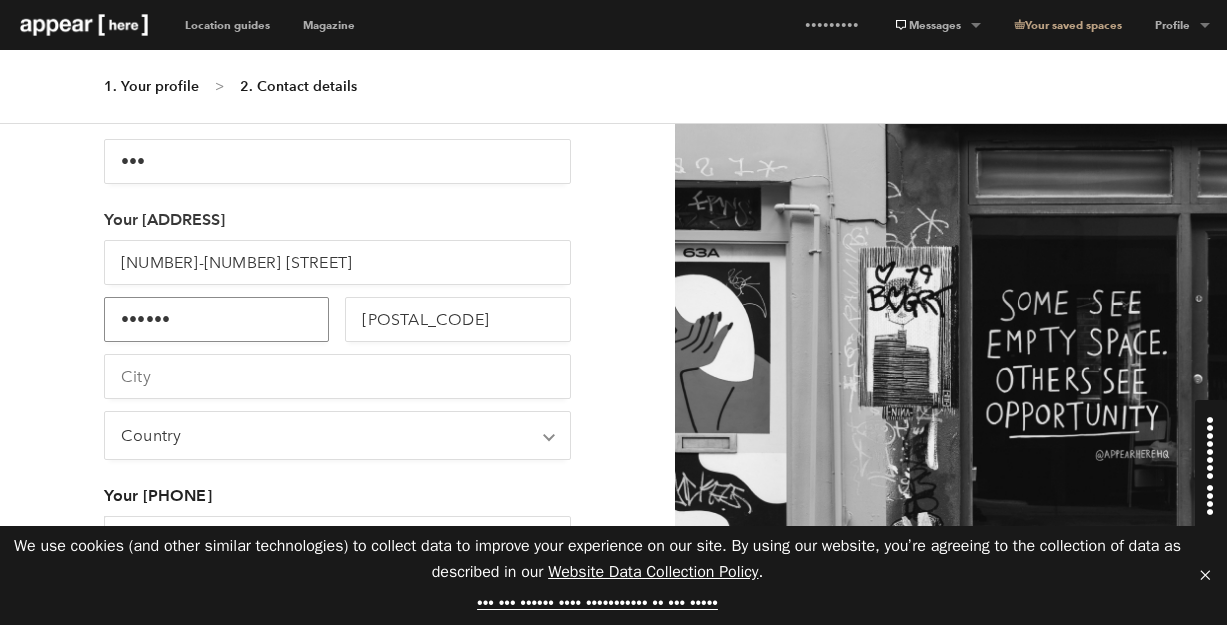 click on "••••••" at bounding box center (216, 319) 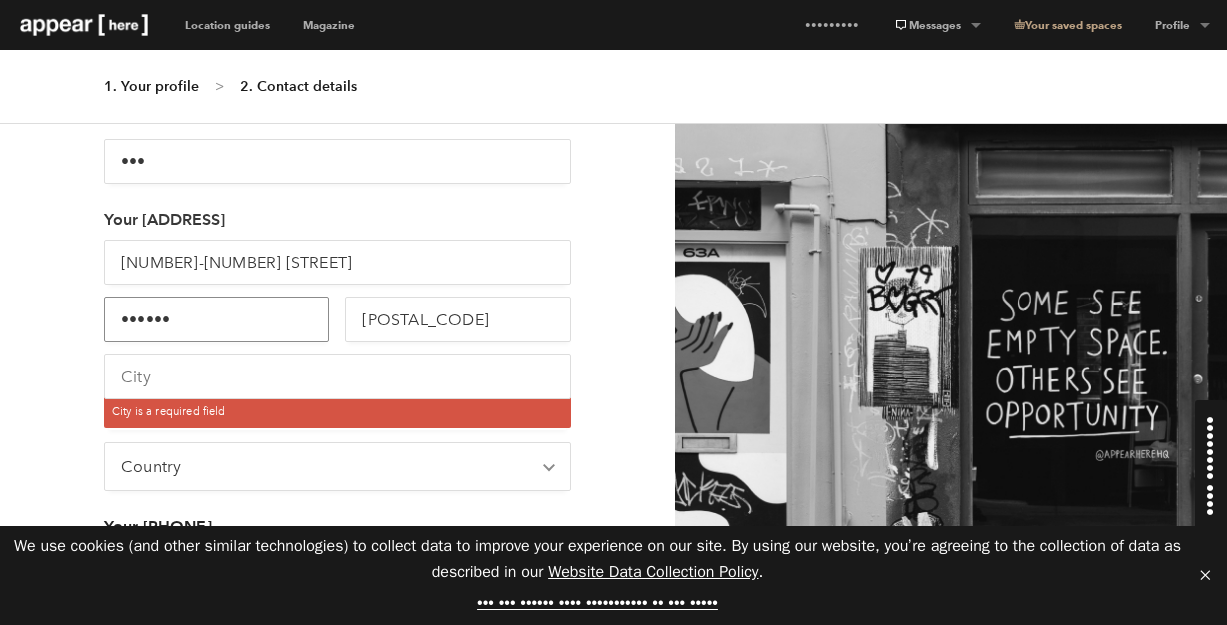 click on "••••••" at bounding box center (216, 319) 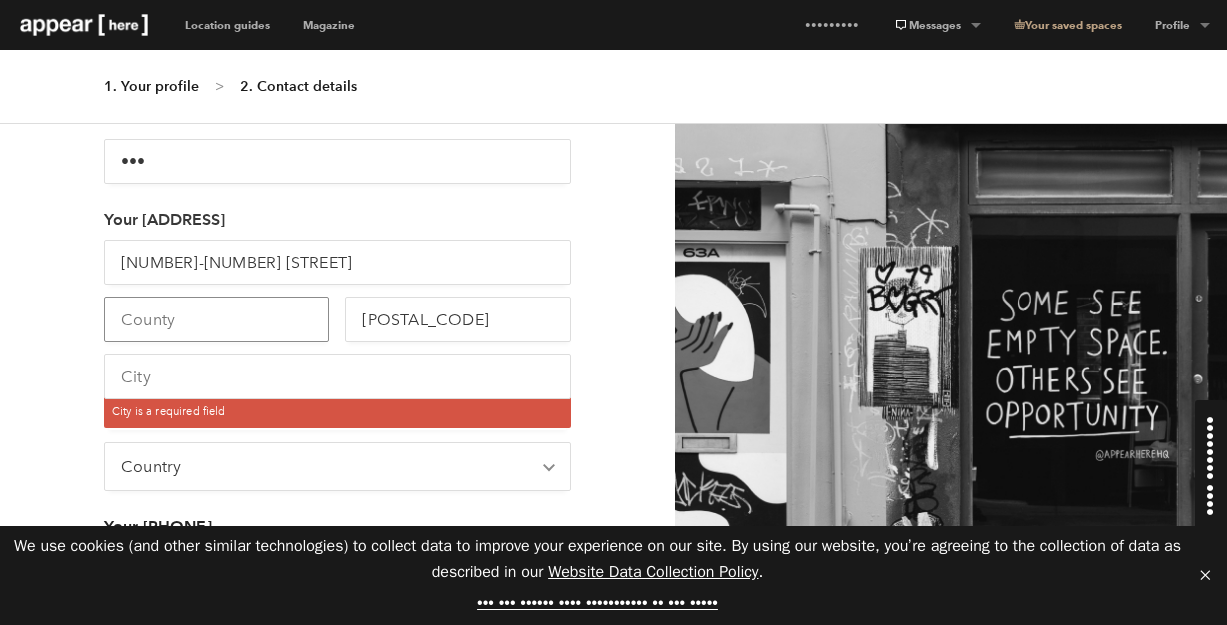 type 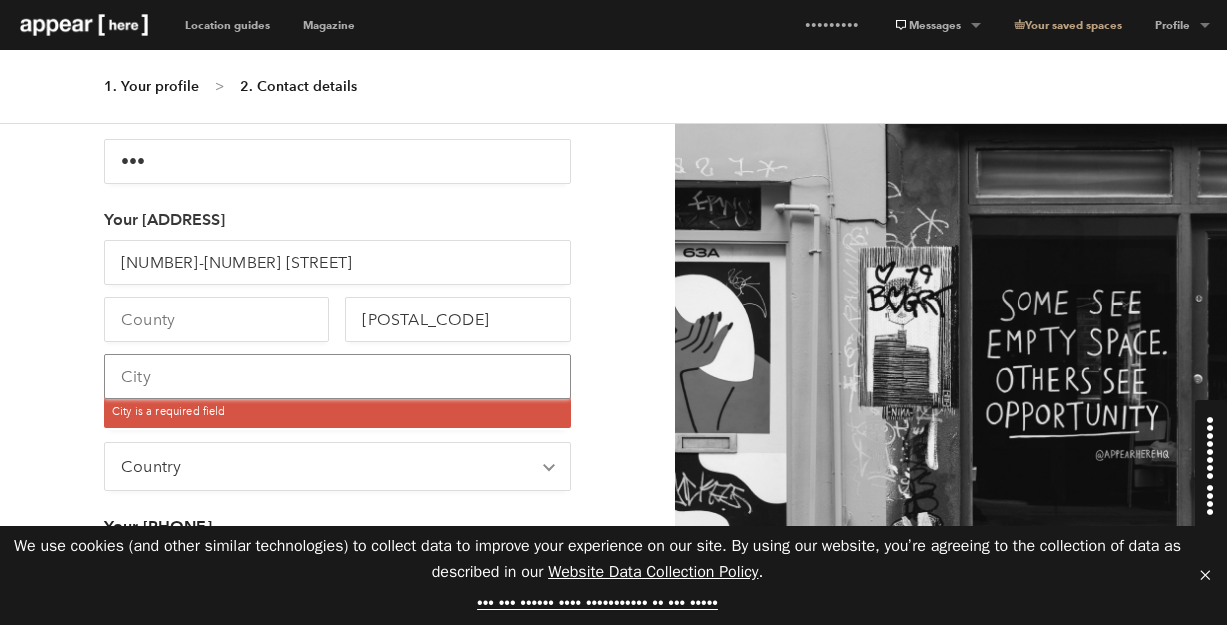 click at bounding box center [337, 376] 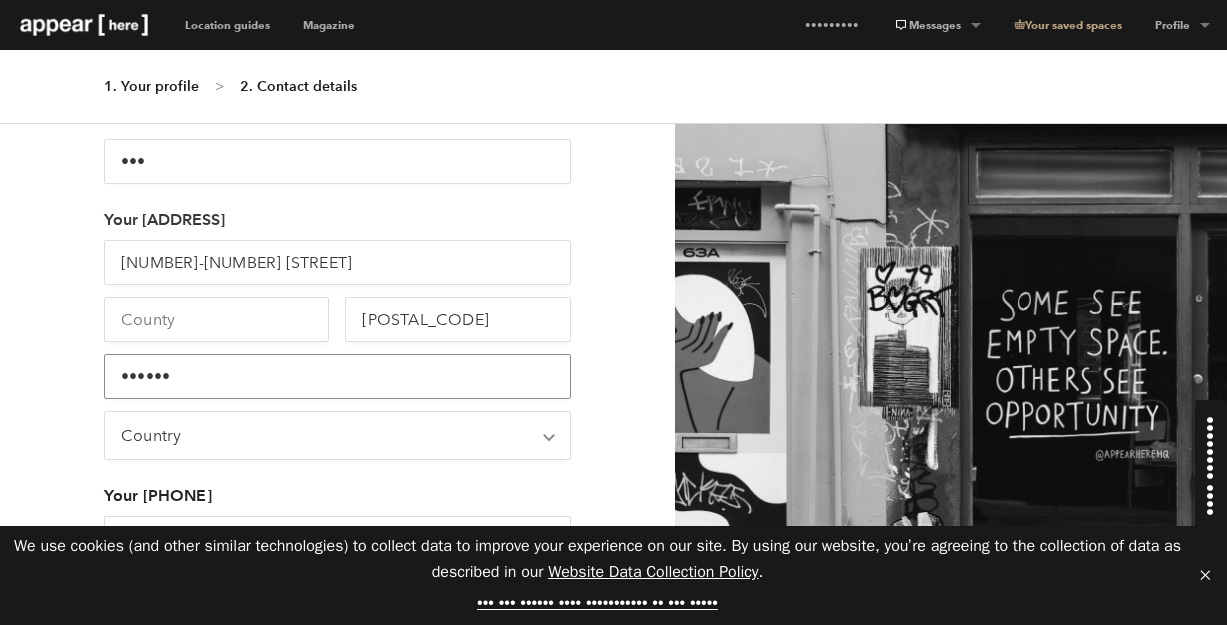 scroll, scrollTop: 317, scrollLeft: 0, axis: vertical 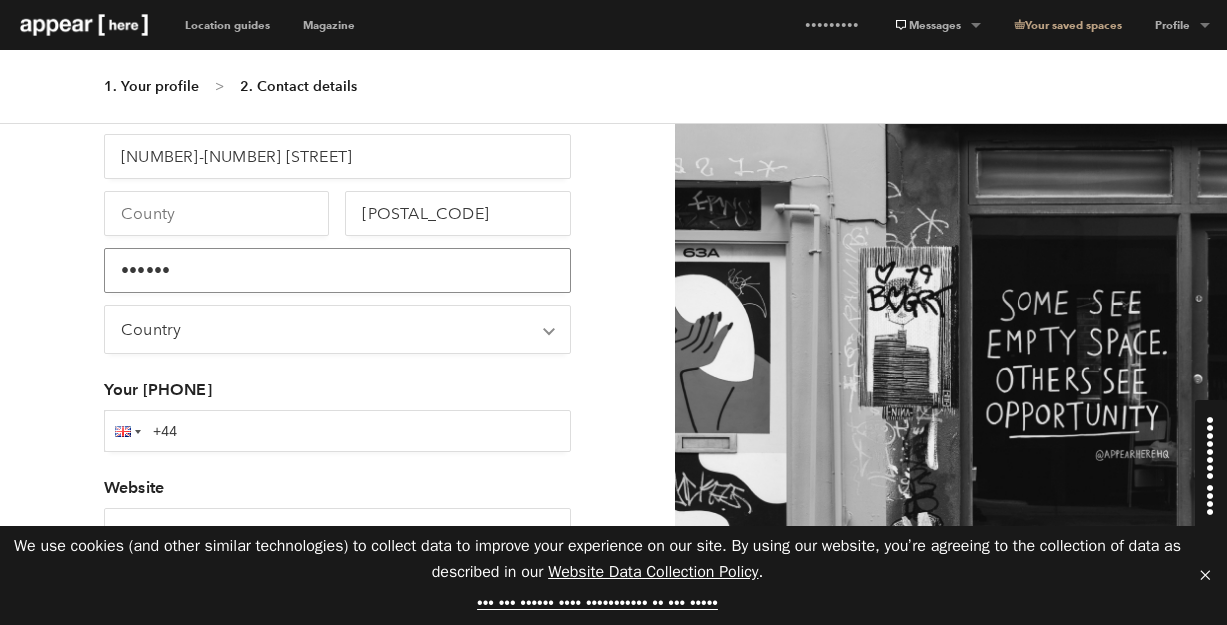 type on "••••••" 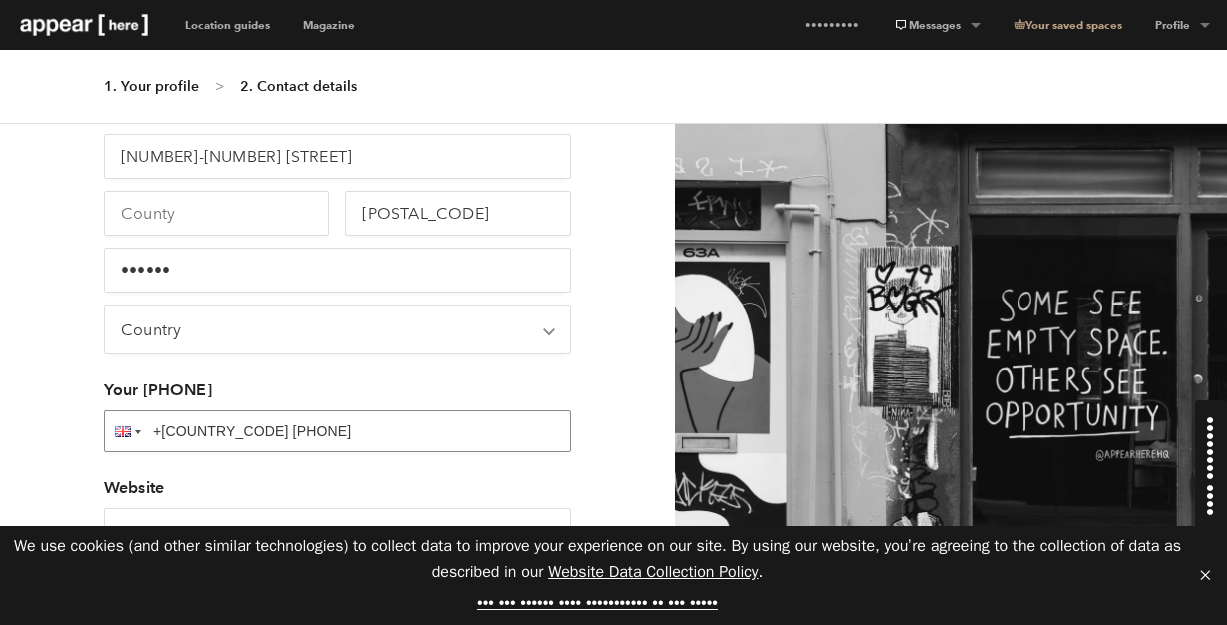scroll, scrollTop: 498, scrollLeft: 0, axis: vertical 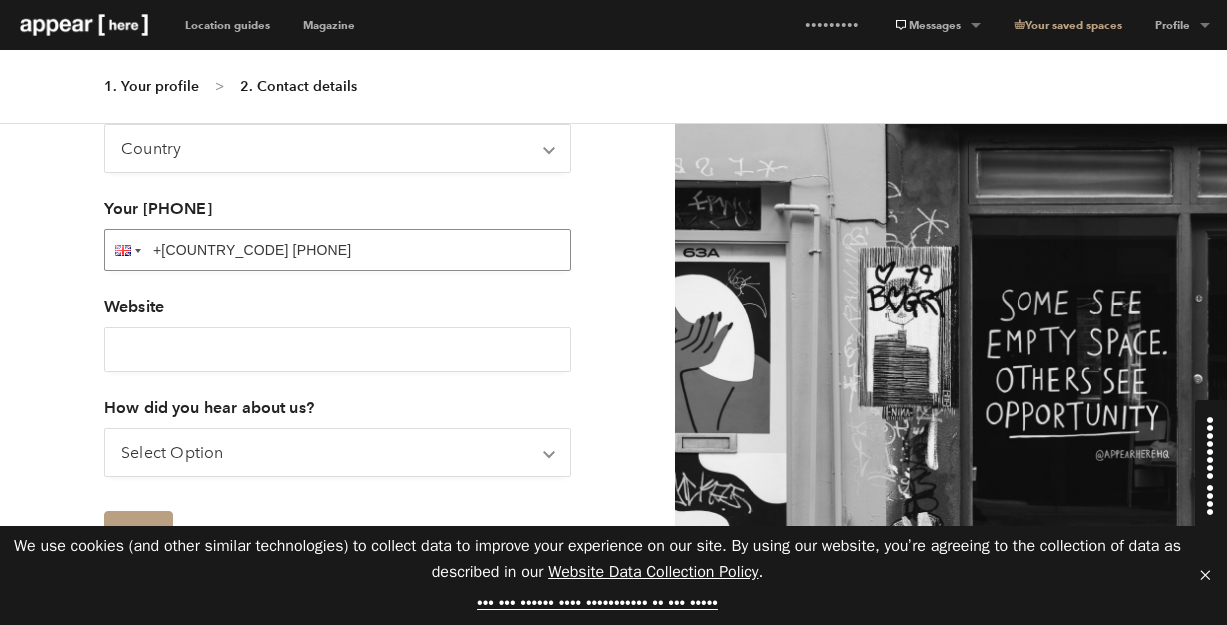 type on "+[COUNTRY_CODE] [PHONE]" 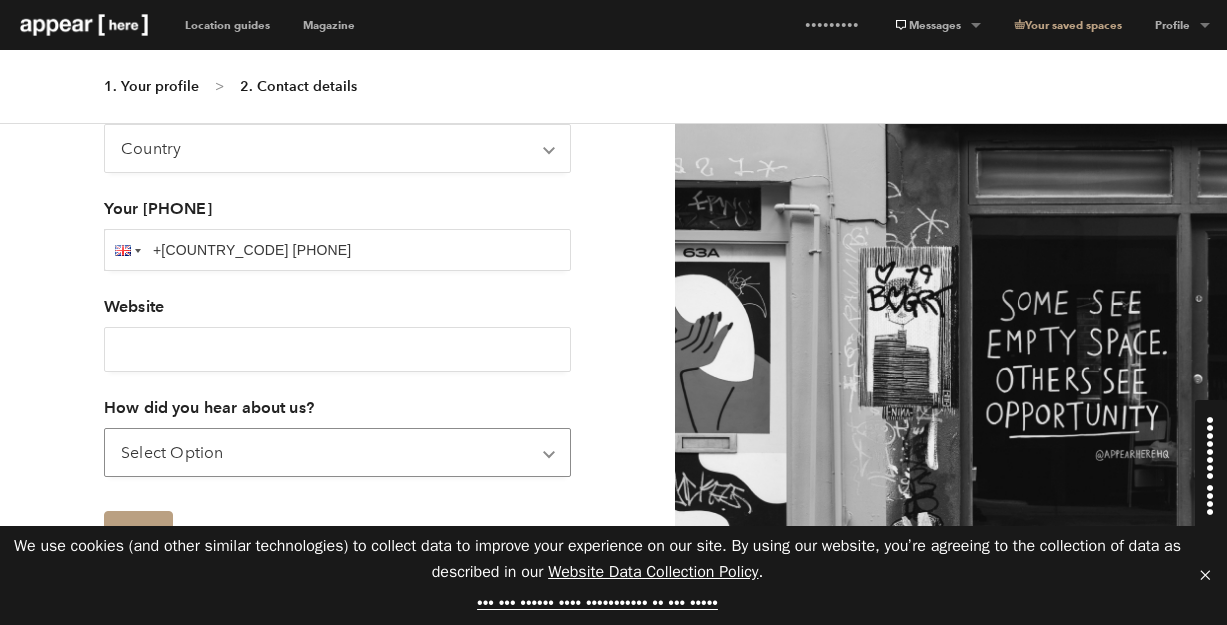 select on "custom" 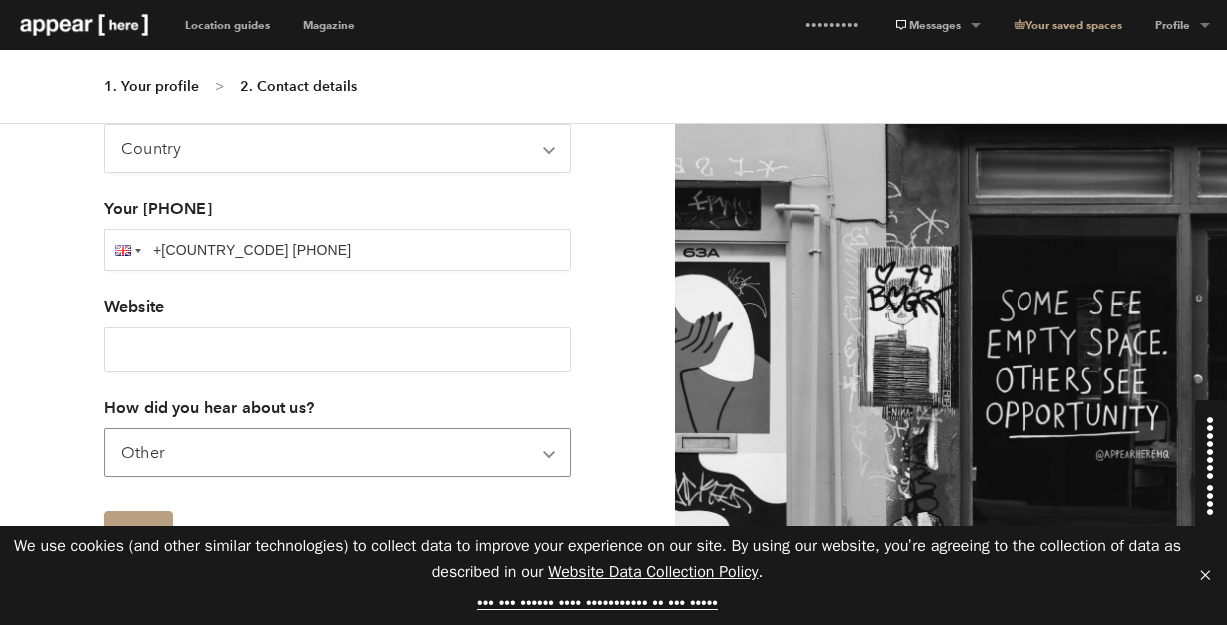 click on "•••••••• •••• ••••••• •••• •••• •••••••• ••••••• ••• ••••• ••••••••••• •••• ••••••• ••••   ••• •••• ••••••• ••••••• ••••• •••••• •••••• •••• ••• •••••• ••••••• ••••••••••• ••••••• ••••••• •••••••• ••••• ••••••• •••••• •••••••• •••••••••• ••••••• • ••••••• ••••••••• ••••••• ••••• ••••••••• ••••••• •••••••••• ••••••• ••••••• •••••••••• •••••••• ••••••• ••••••• •••••• ••••• ••••••• •••••• ••••••• •••••• • ••••••••••• •••••••• •••••• •••••• •••••• ••••••• •••••• ••••• ••••••••• ••••••• •••••• ••••••• •••••• •••••••• ••••••• •••• ••••••• •••••••• •••••••• •••••• •••• ••••• ••••••••• ••••••••••• •••••• ••••••• ••••••• ••••••• •••••••• •••• ••••• ••••• ••••••••• •••••• ••••• ••••••••• ••••••• •••••••• ••••••• ••••• • ••••••••••• ••••• • •••••••• •••• ••••••• ••••• •••• ••••••• •••• ••••••• •••••• ••••• •••••••• •••• •••••••• ••••••• •••••••• •••••••• ••••••••• •••••••• ••••••• ••••• •• •••••••• •••••••••• •••••• ••••••• ••••••• •••••••• •••••••• ••••••• ••••• ••••••• •••• ••••••• •••••• •••••• •••••• ••••• •••••" at bounding box center (337, 152) 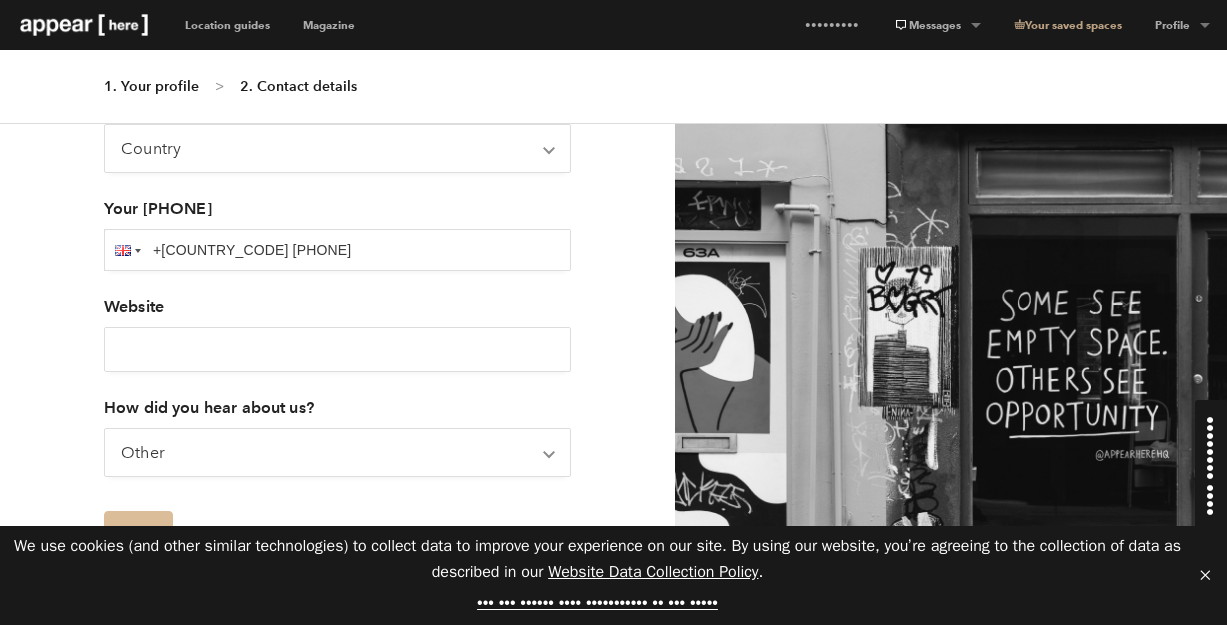 click on "Save" at bounding box center (138, 533) 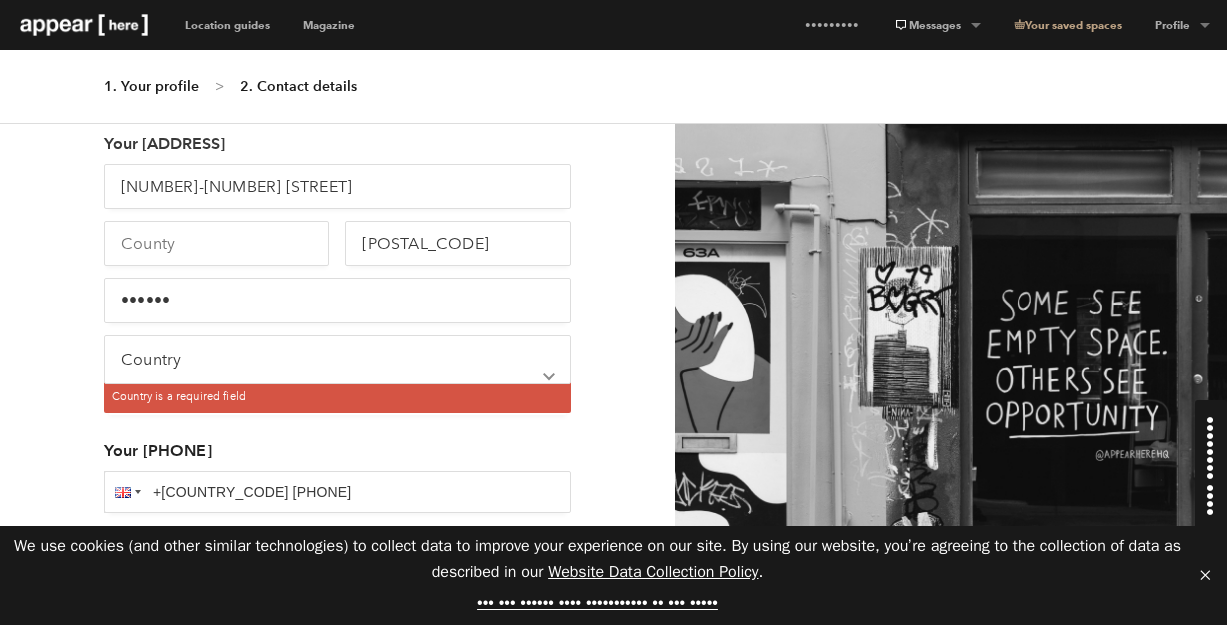 scroll, scrollTop: 312, scrollLeft: 0, axis: vertical 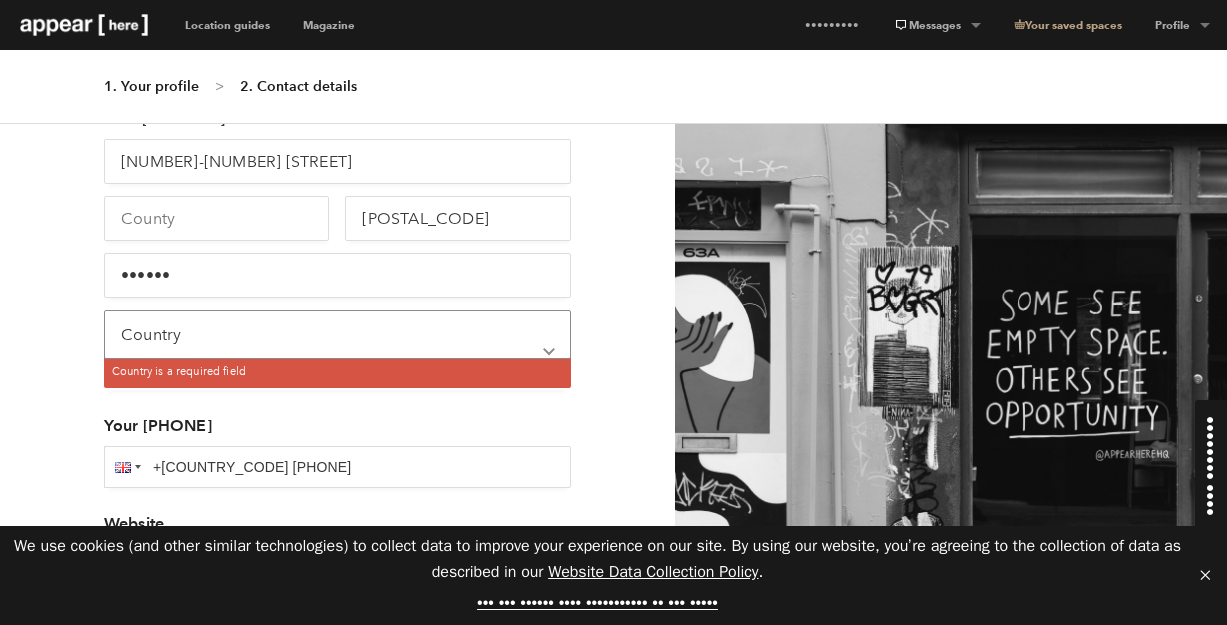 select on "••" 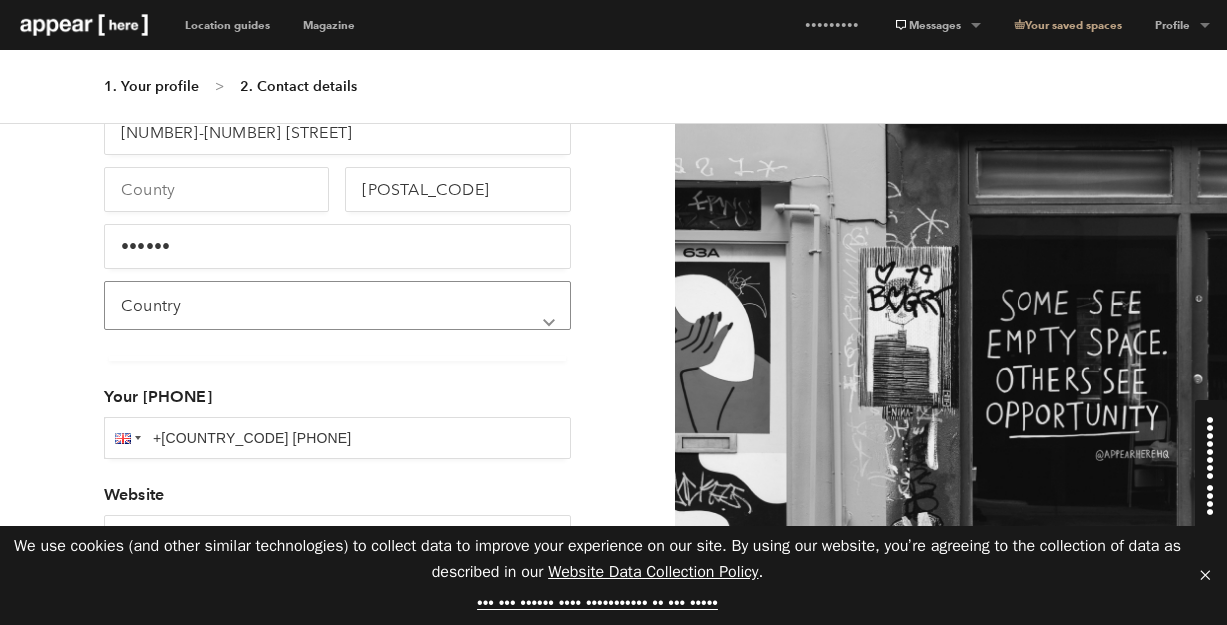 scroll, scrollTop: 525, scrollLeft: 0, axis: vertical 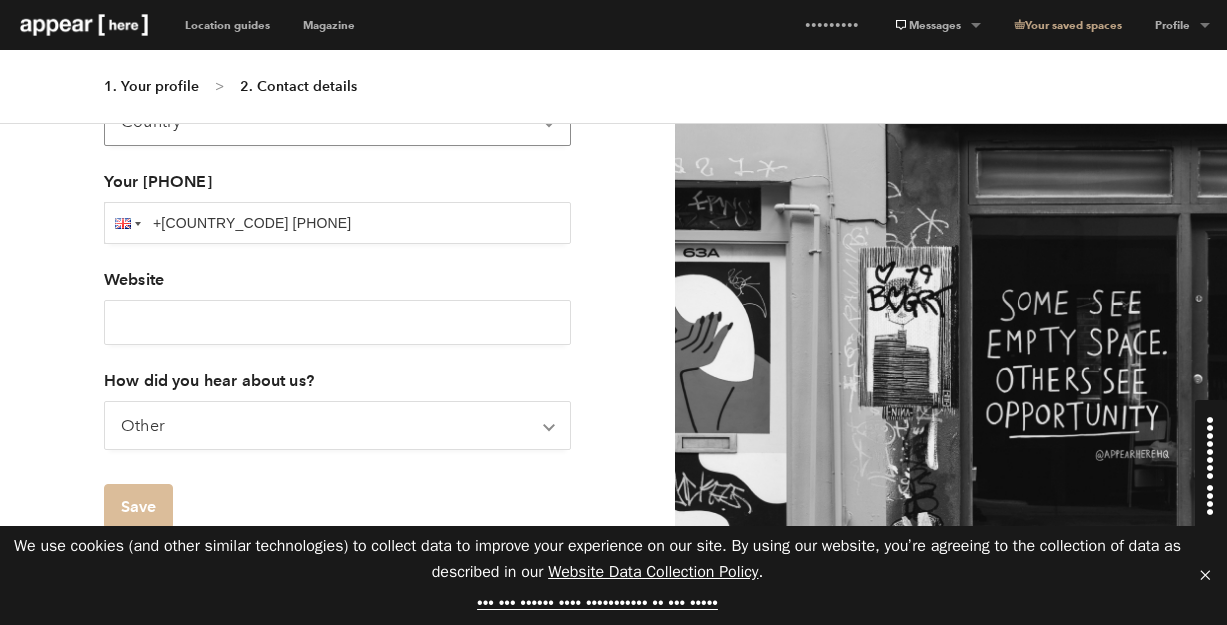 click on "Save" at bounding box center [138, 506] 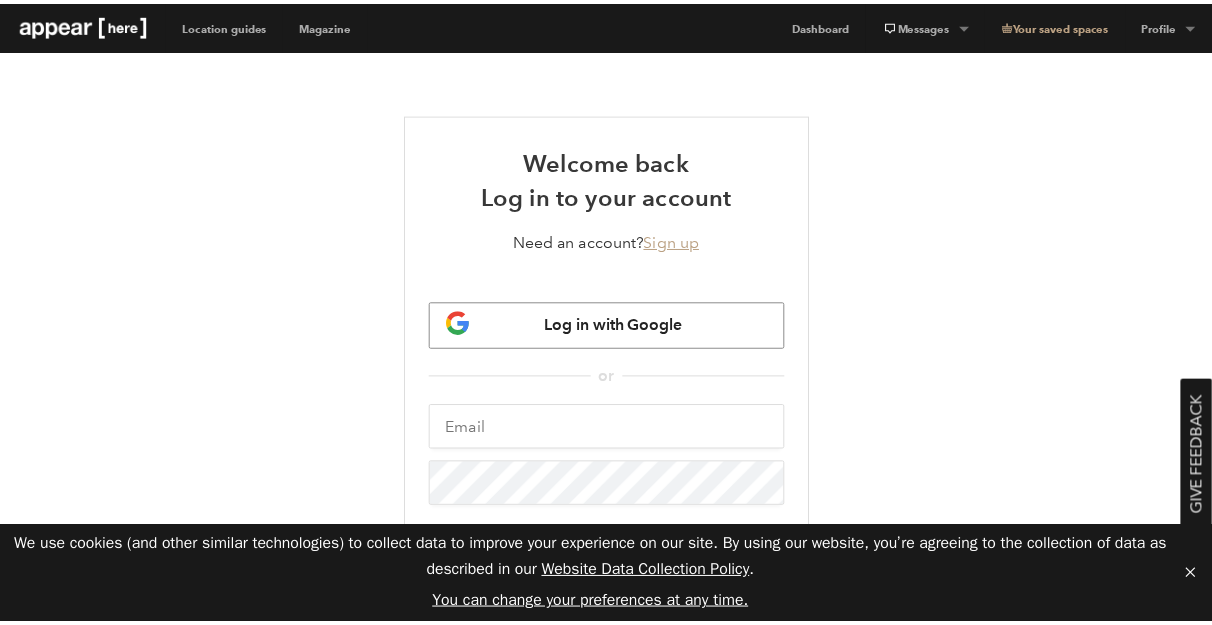 scroll, scrollTop: 0, scrollLeft: 0, axis: both 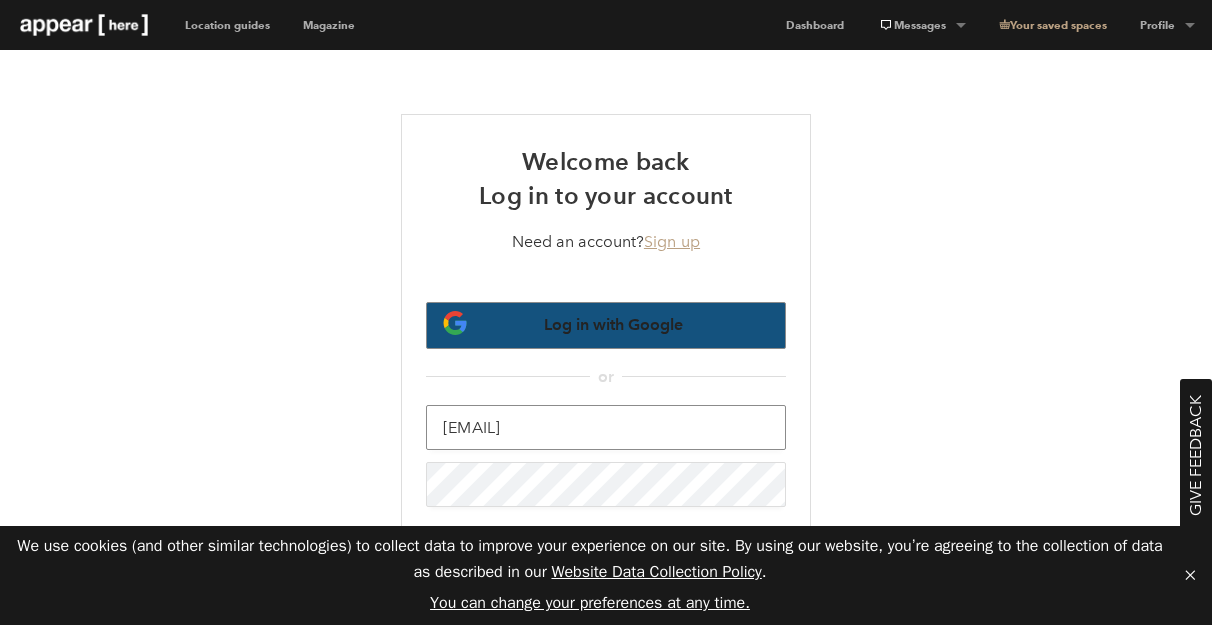 type on "[EMAIL]" 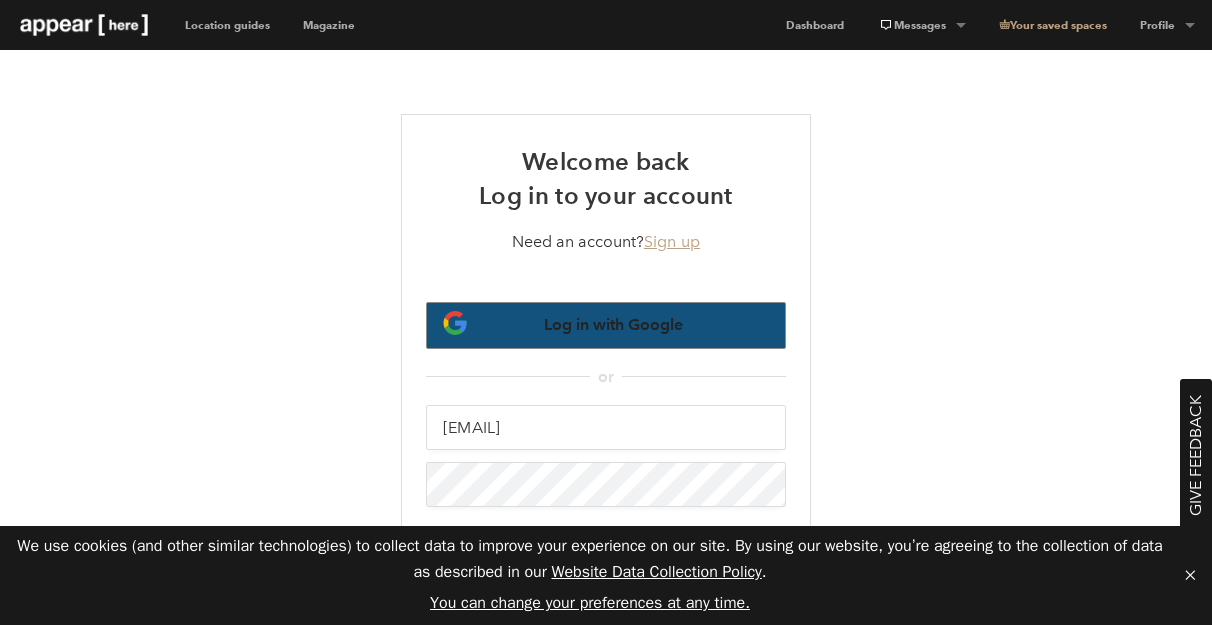 click on "Log in with Google" at bounding box center (613, 324) 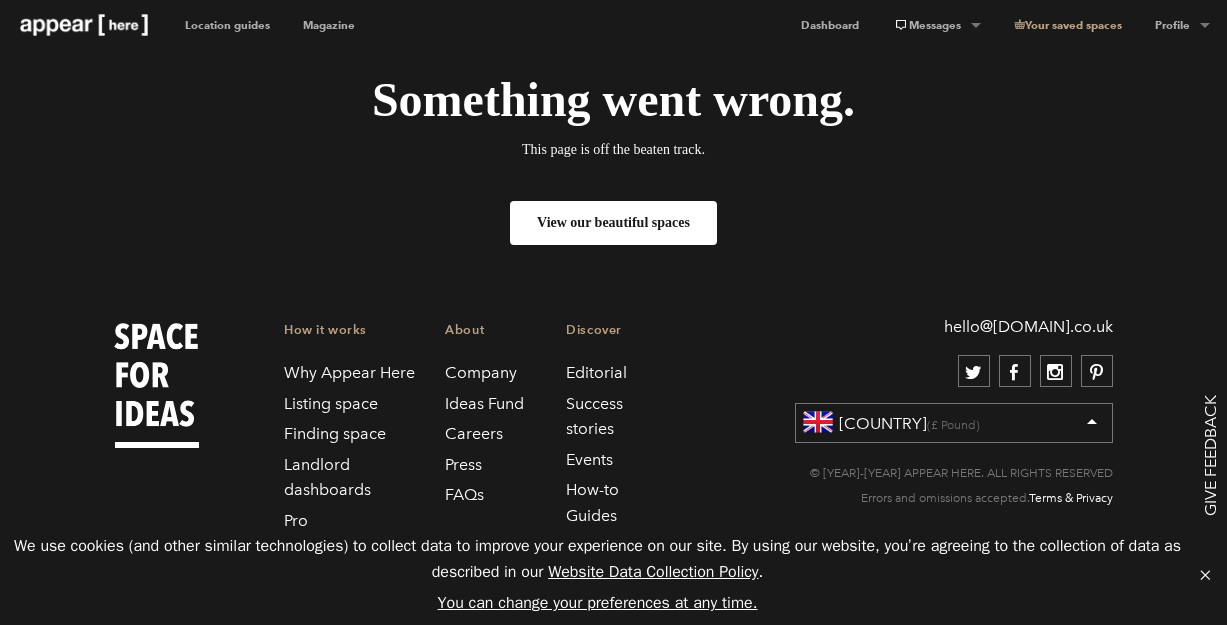 scroll, scrollTop: 0, scrollLeft: 0, axis: both 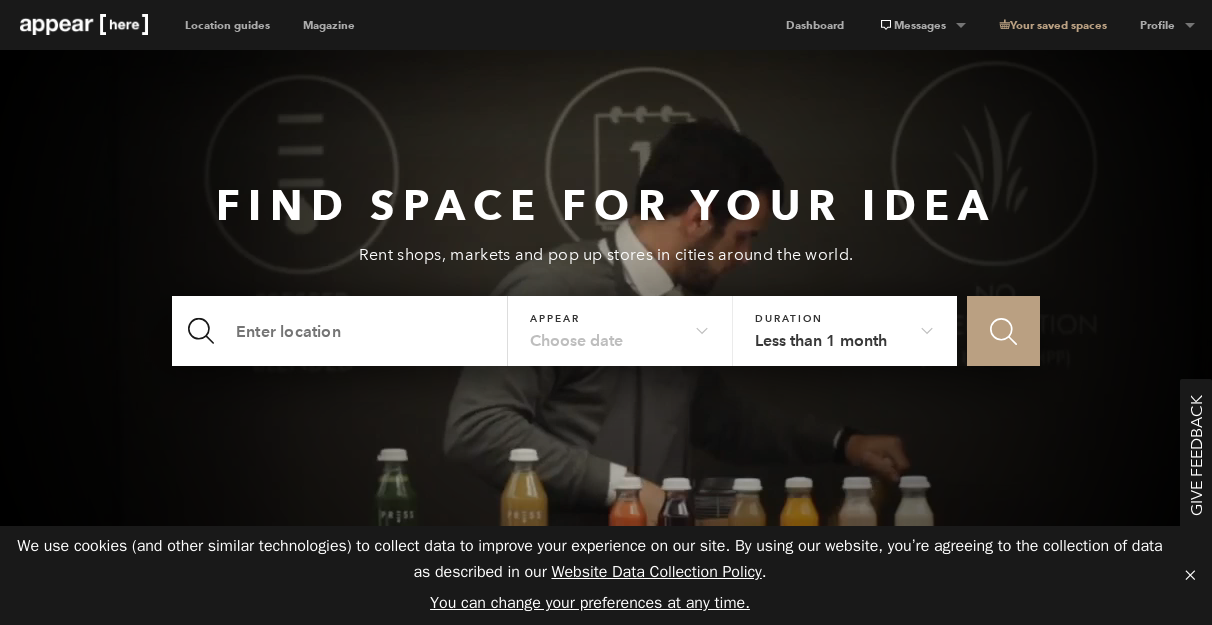 click on "Profile" at bounding box center (921, 25) 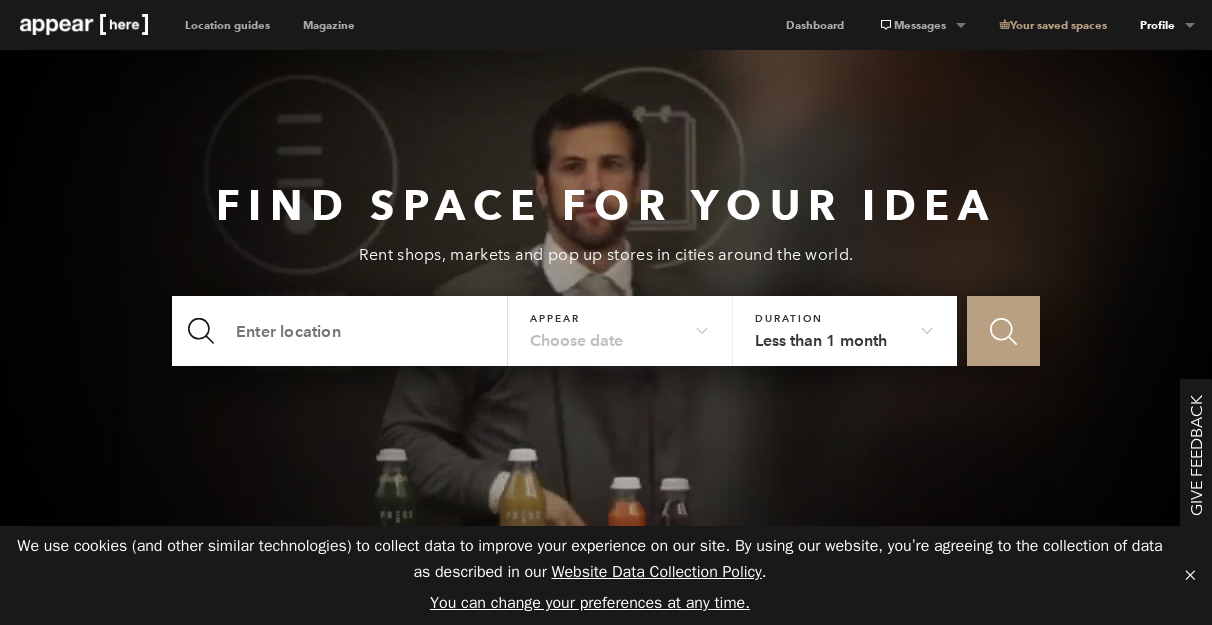 click on "Profile" at bounding box center [921, 25] 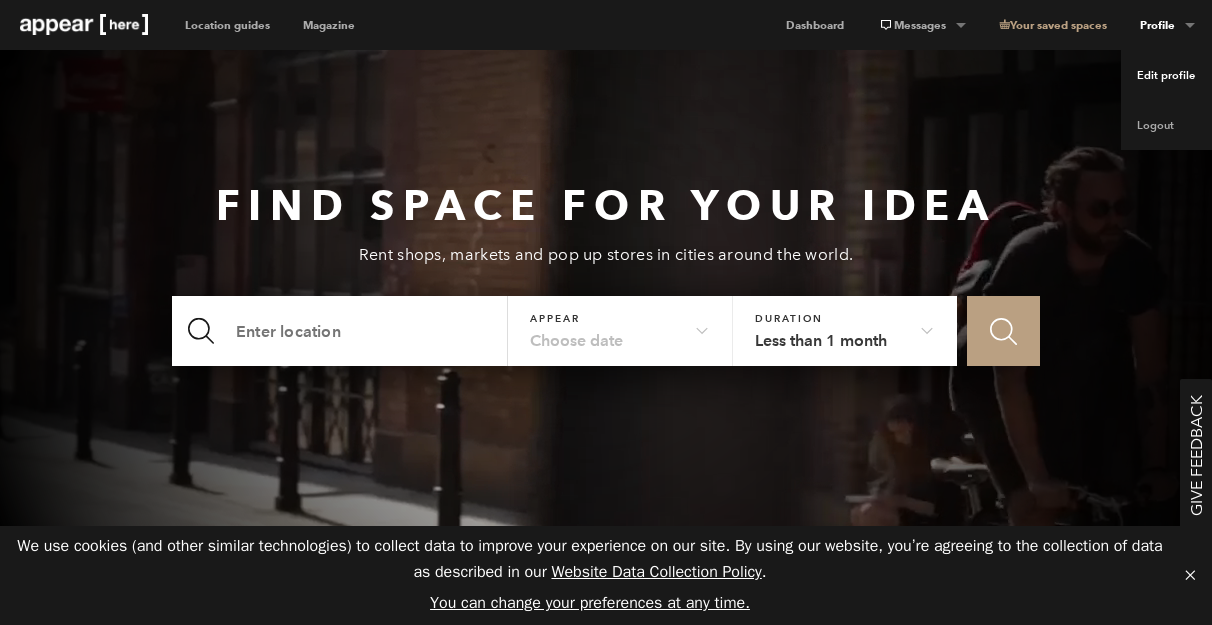 click on "Edit profile" at bounding box center (1166, 75) 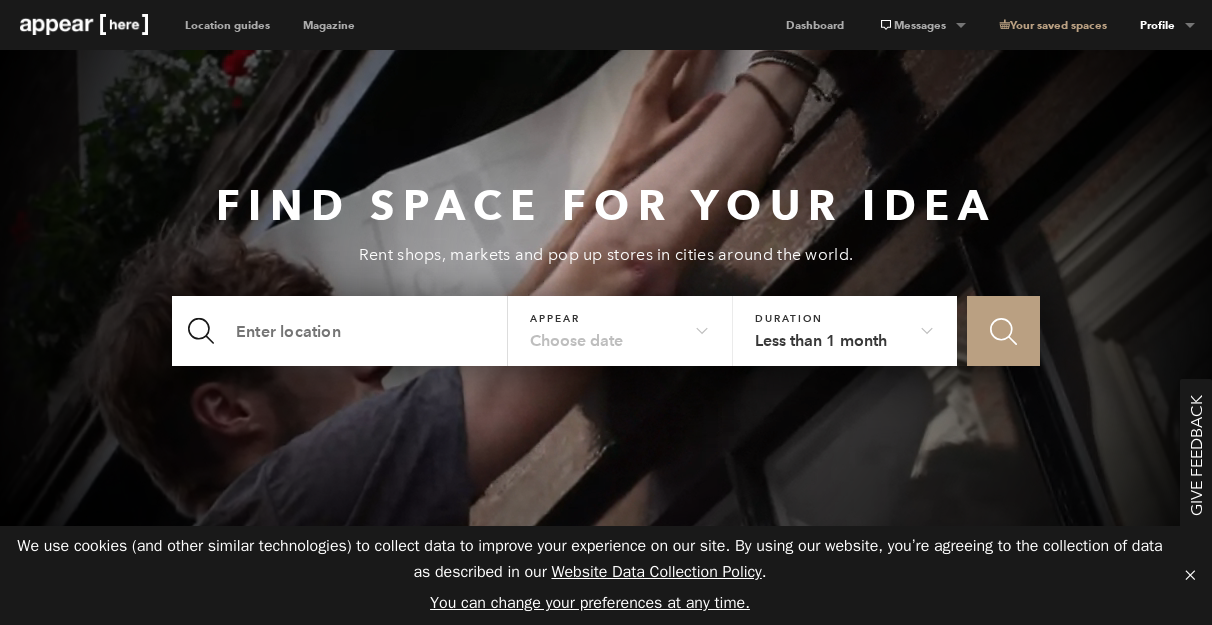 click on "Profile" at bounding box center (921, 25) 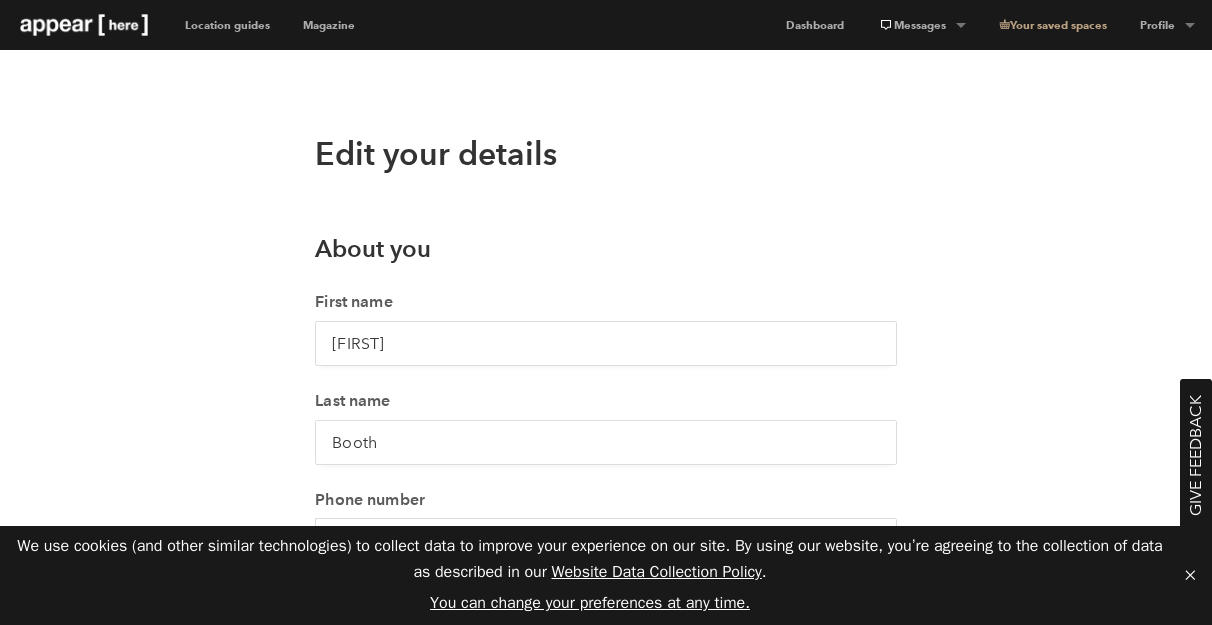scroll, scrollTop: 0, scrollLeft: 0, axis: both 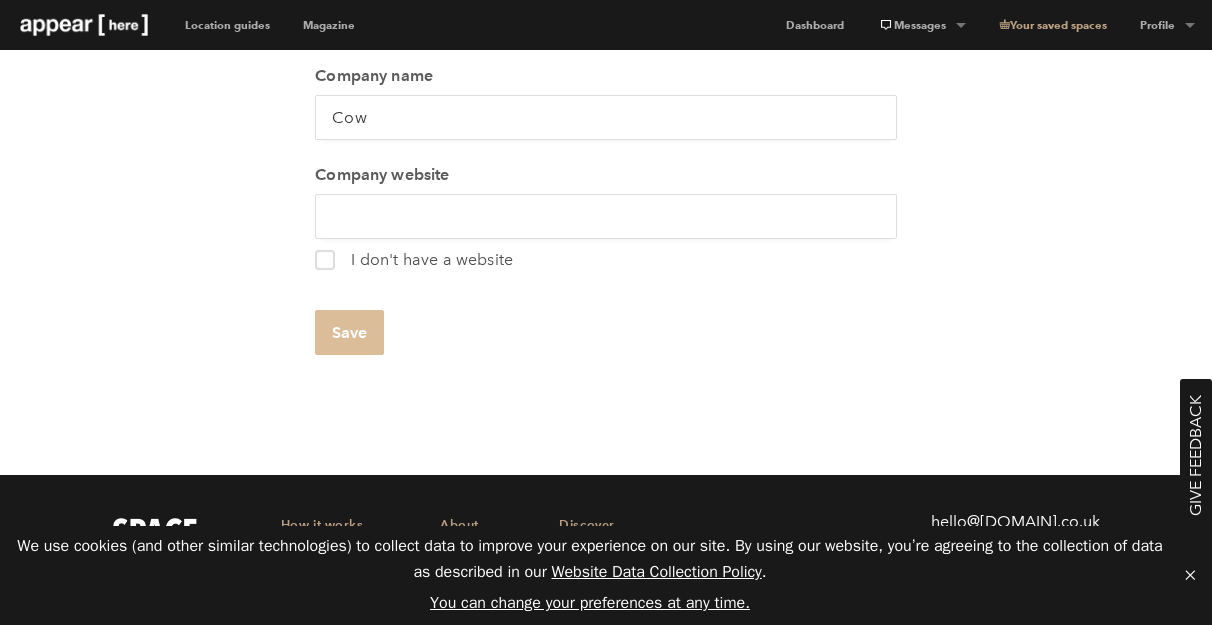 click on "Save" at bounding box center (349, 332) 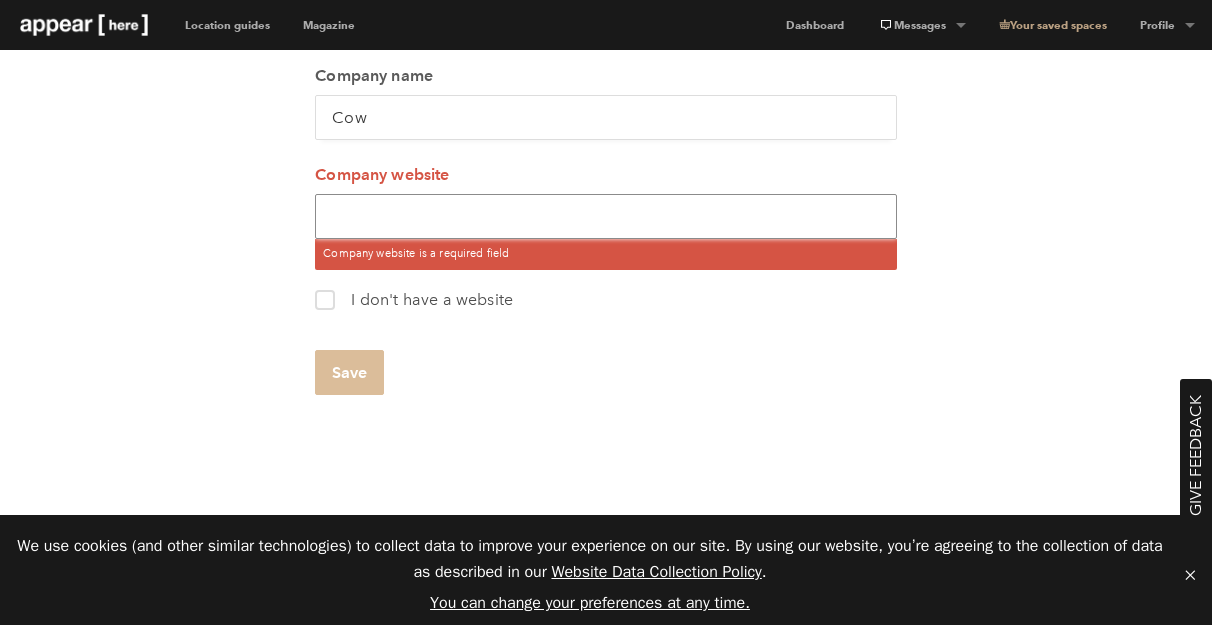 paste on "https://www.thisiscow.com" 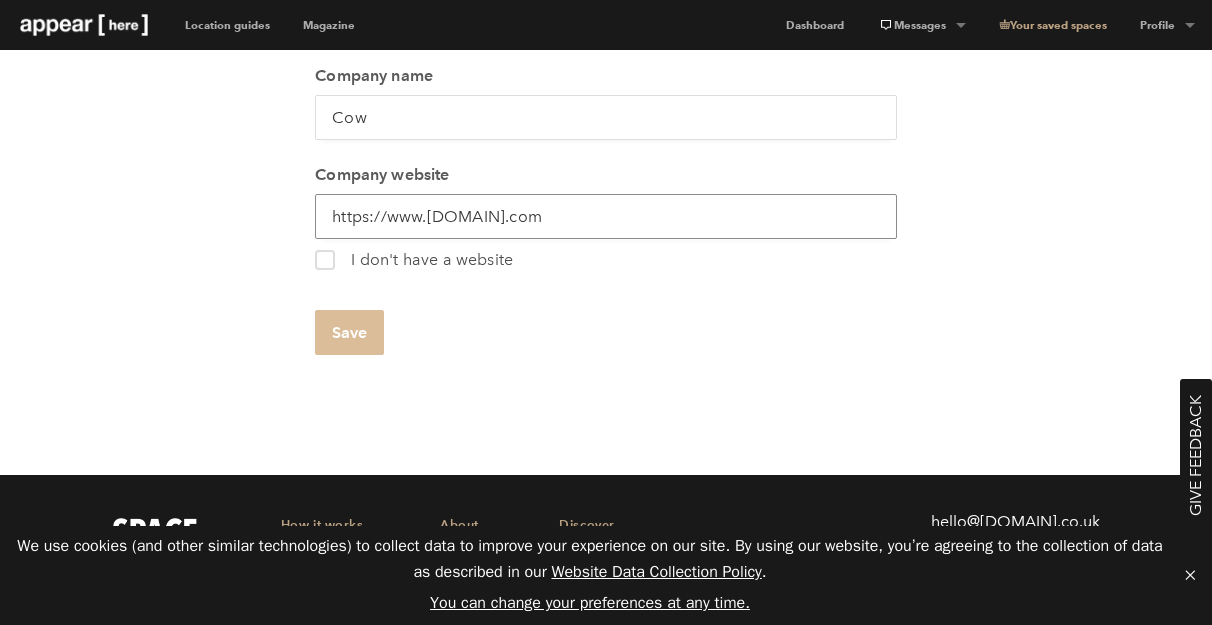 type on "https://www.thisiscow.com" 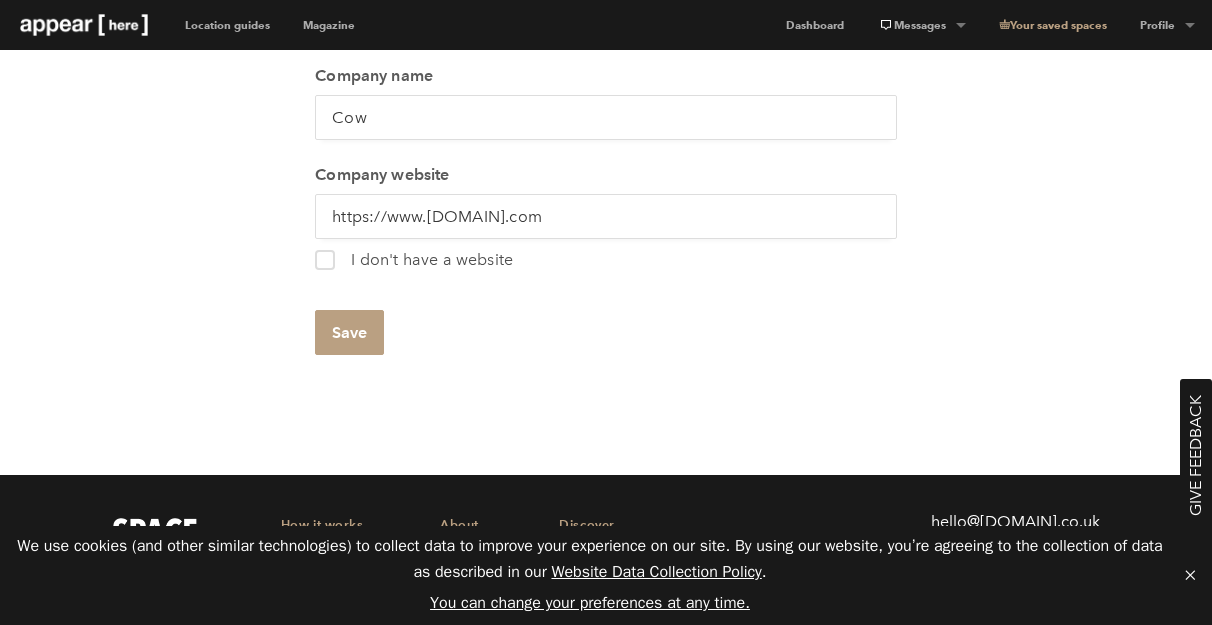 click on "Save" at bounding box center [349, 332] 